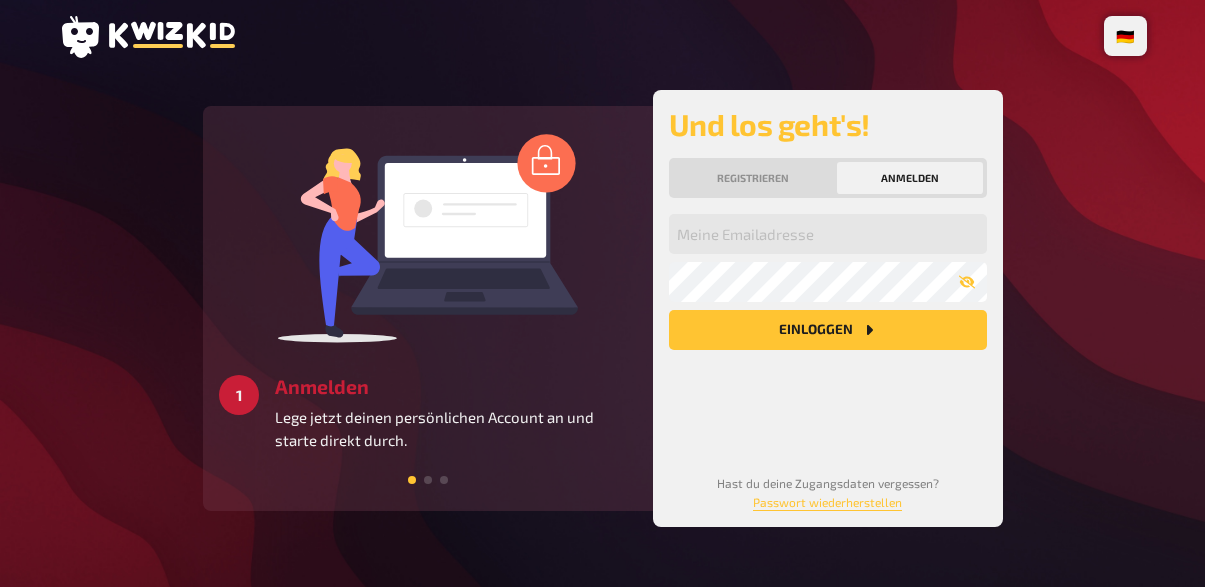scroll, scrollTop: 0, scrollLeft: 0, axis: both 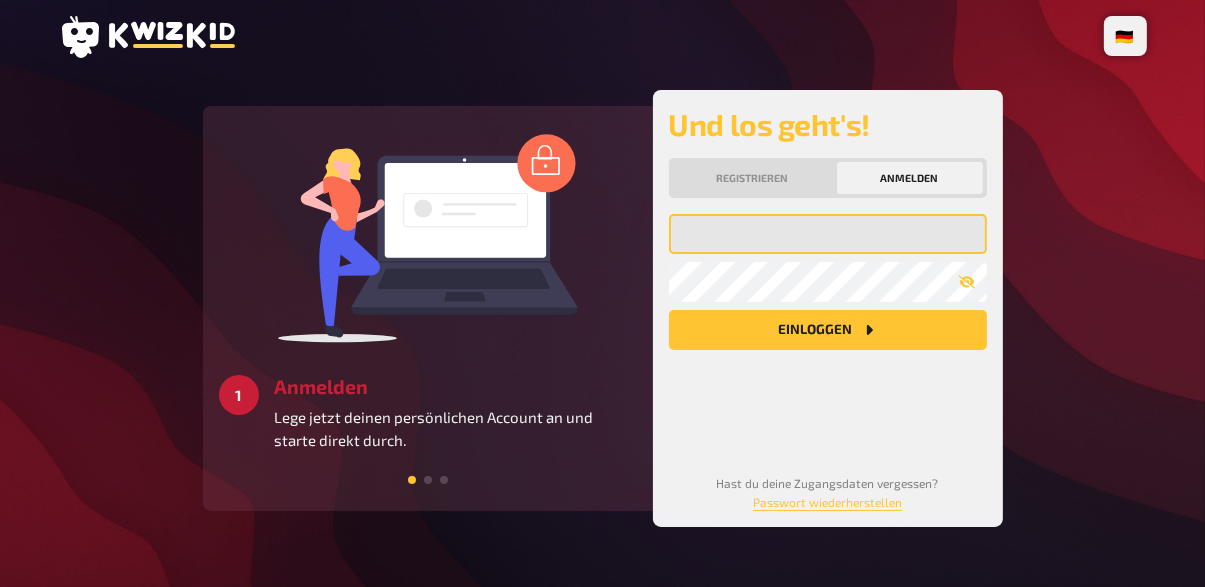 click at bounding box center [828, 234] 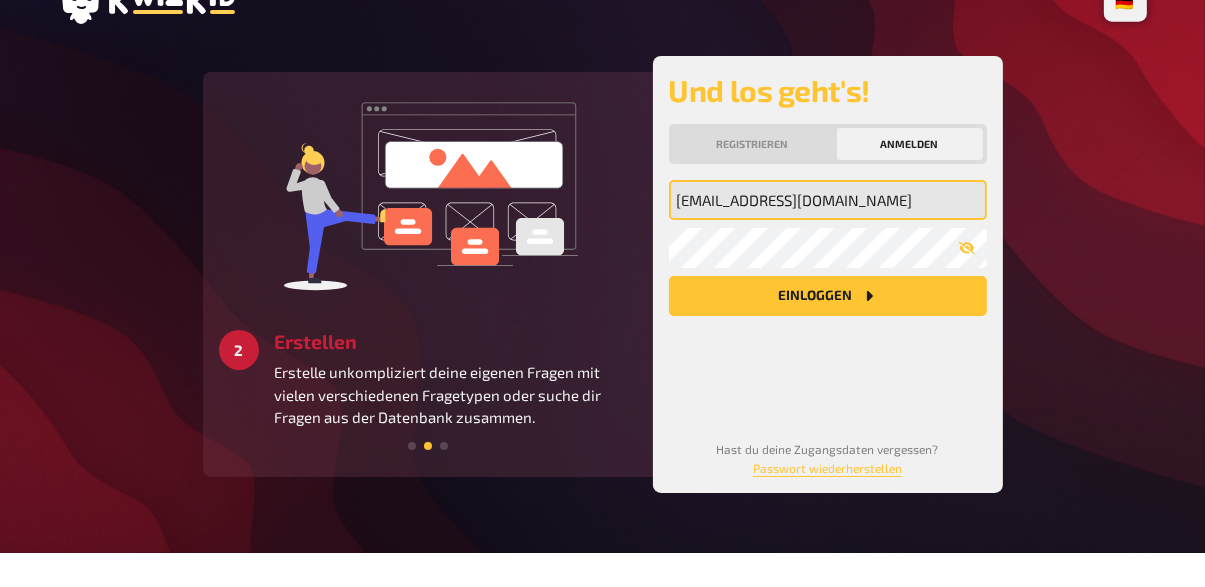 type on "[EMAIL_ADDRESS][DOMAIN_NAME]" 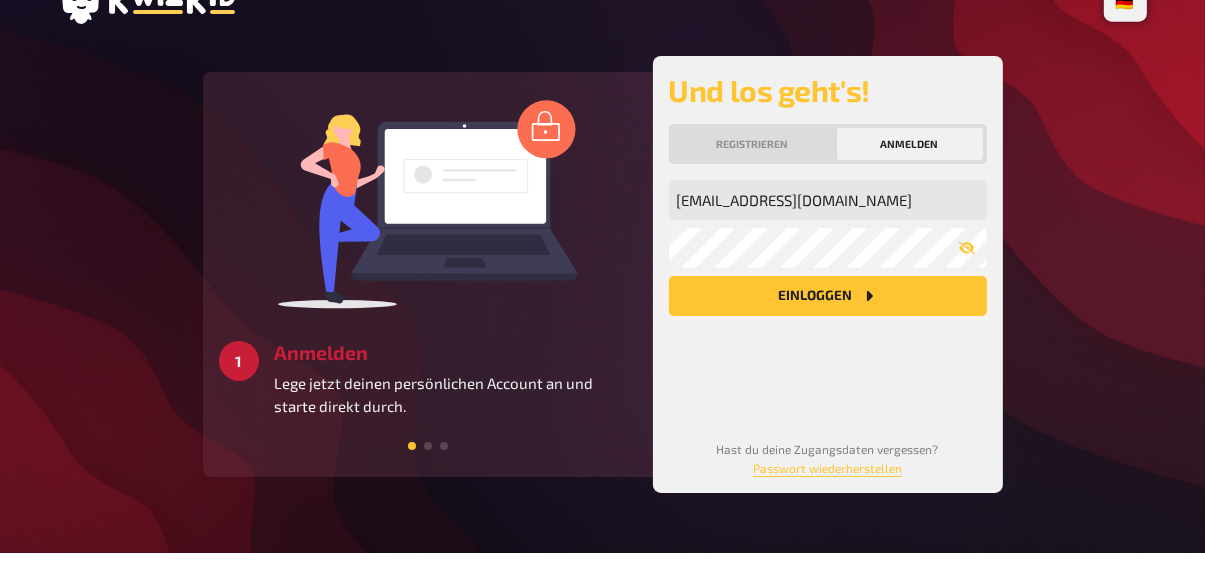 click on "Einloggen" at bounding box center [828, 330] 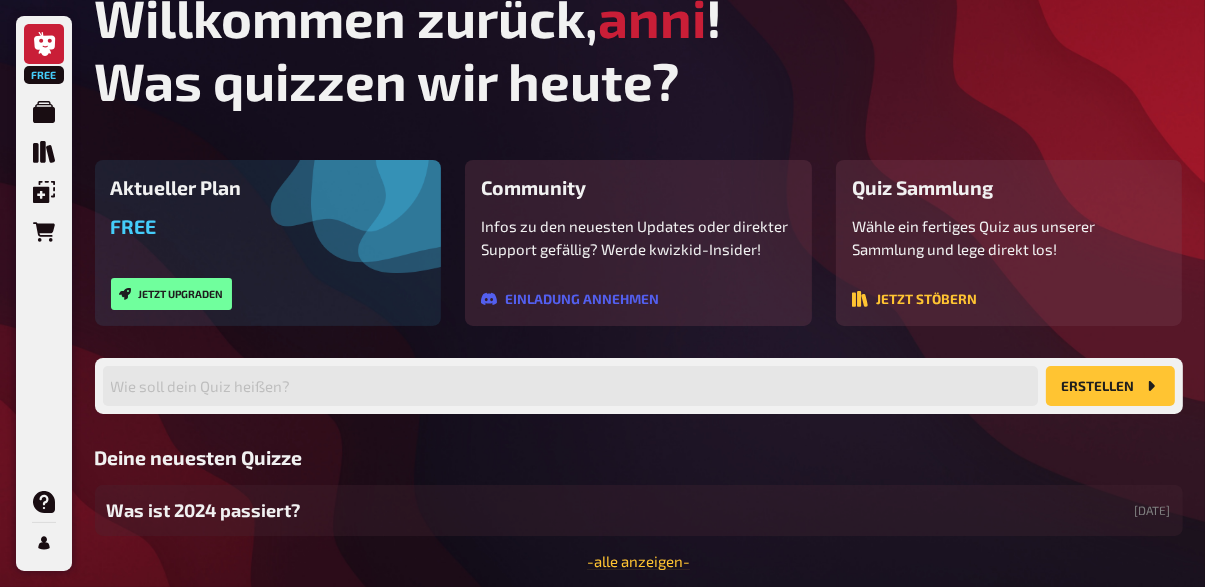 scroll, scrollTop: 107, scrollLeft: 0, axis: vertical 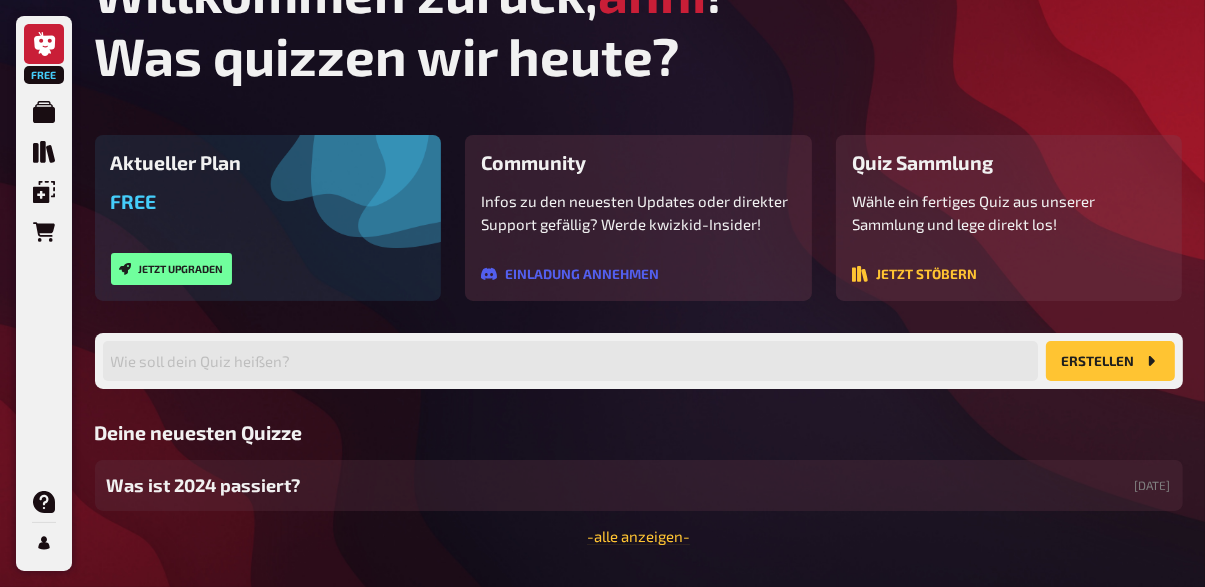 click on "Was ist 2024 passiert? [DATE]" at bounding box center [639, 485] 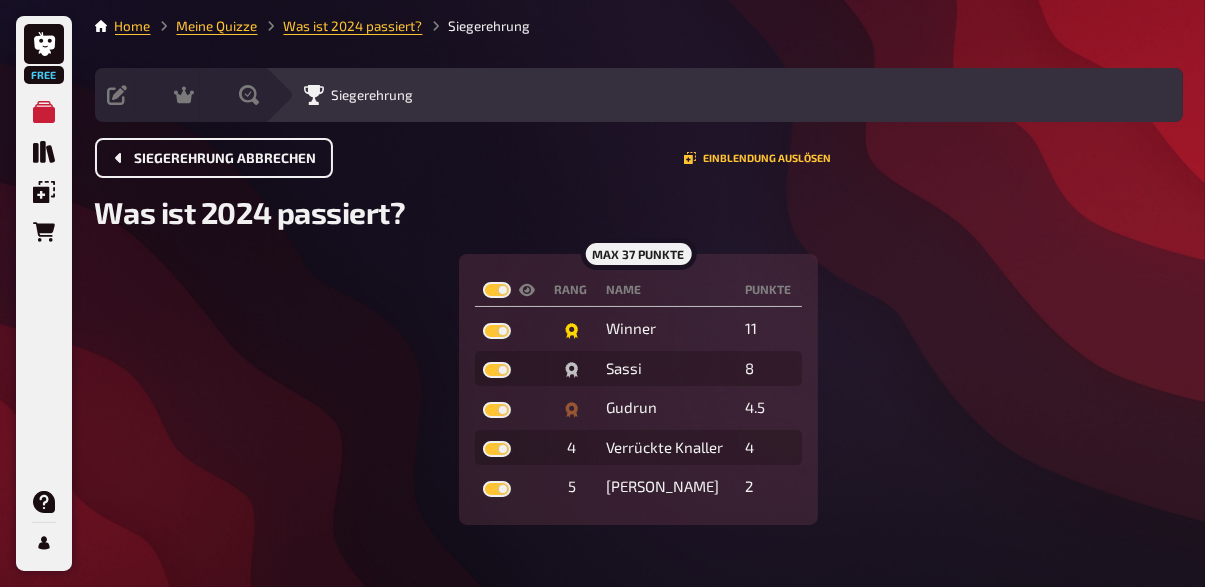 click on "Siegerehrung abbrechen" at bounding box center [226, 159] 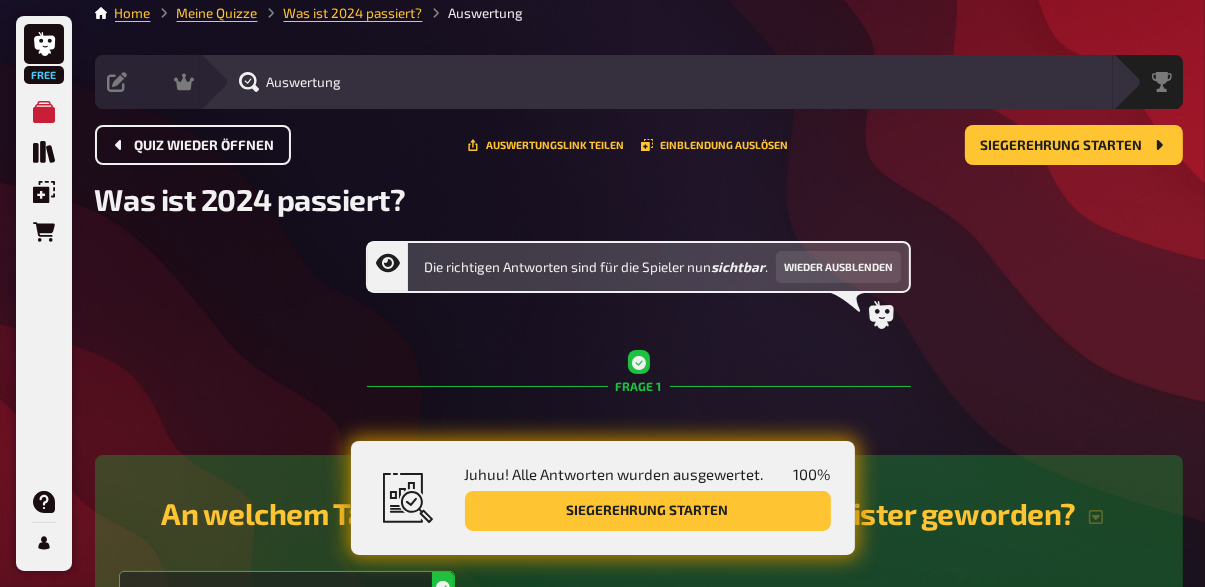 scroll, scrollTop: 12, scrollLeft: 0, axis: vertical 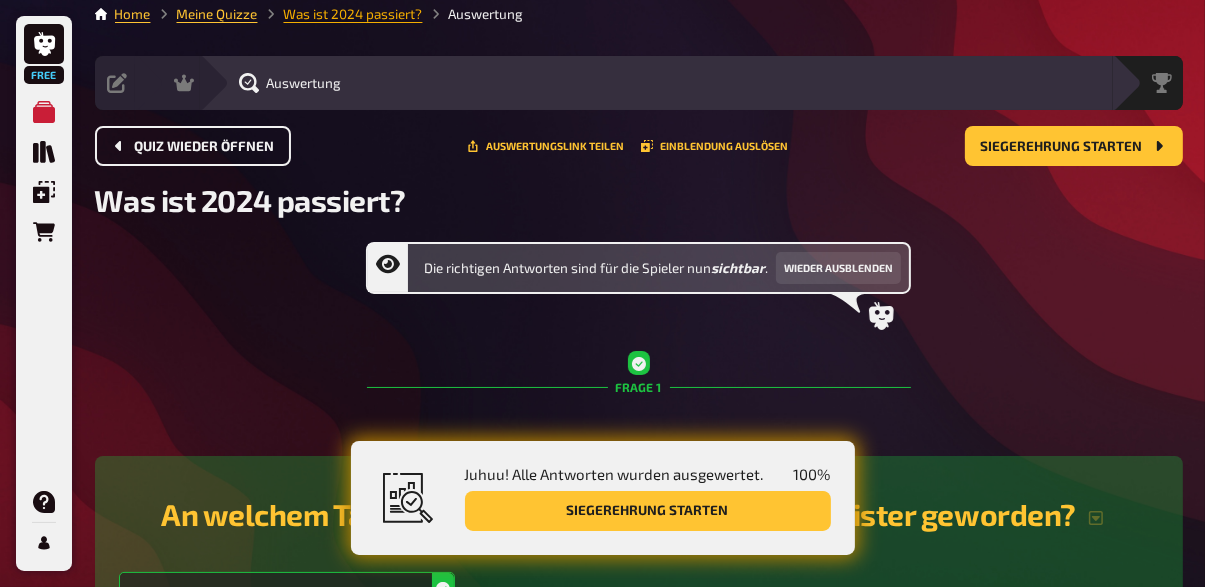 click on "Was ist 2024 passiert?" at bounding box center [353, 14] 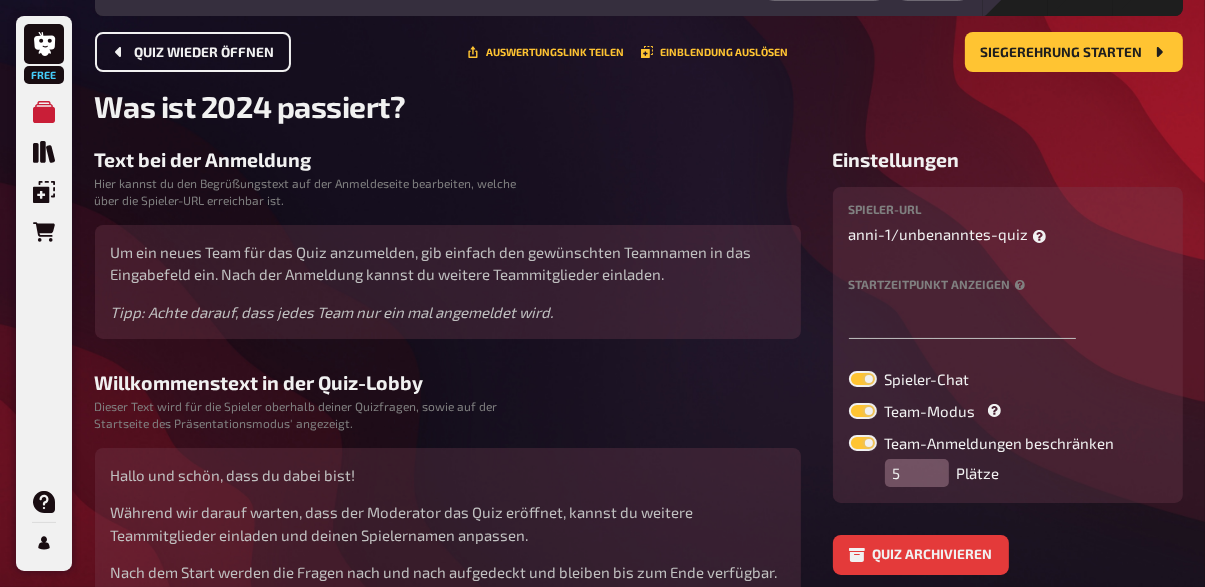 scroll, scrollTop: 0, scrollLeft: 0, axis: both 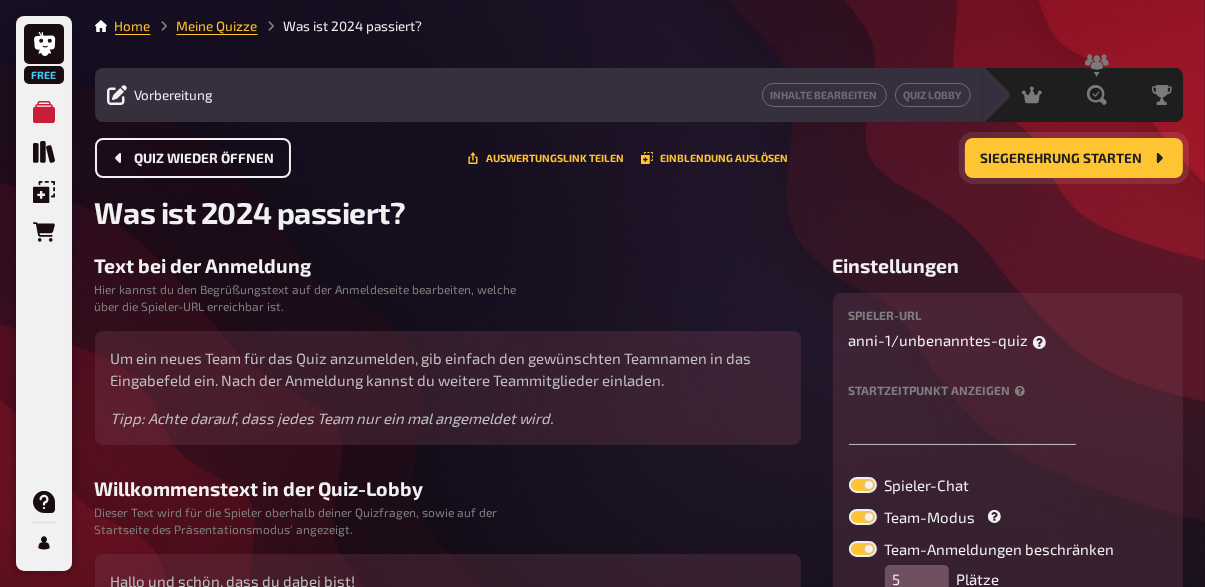 click on "Siegerehrung starten" at bounding box center (1062, 159) 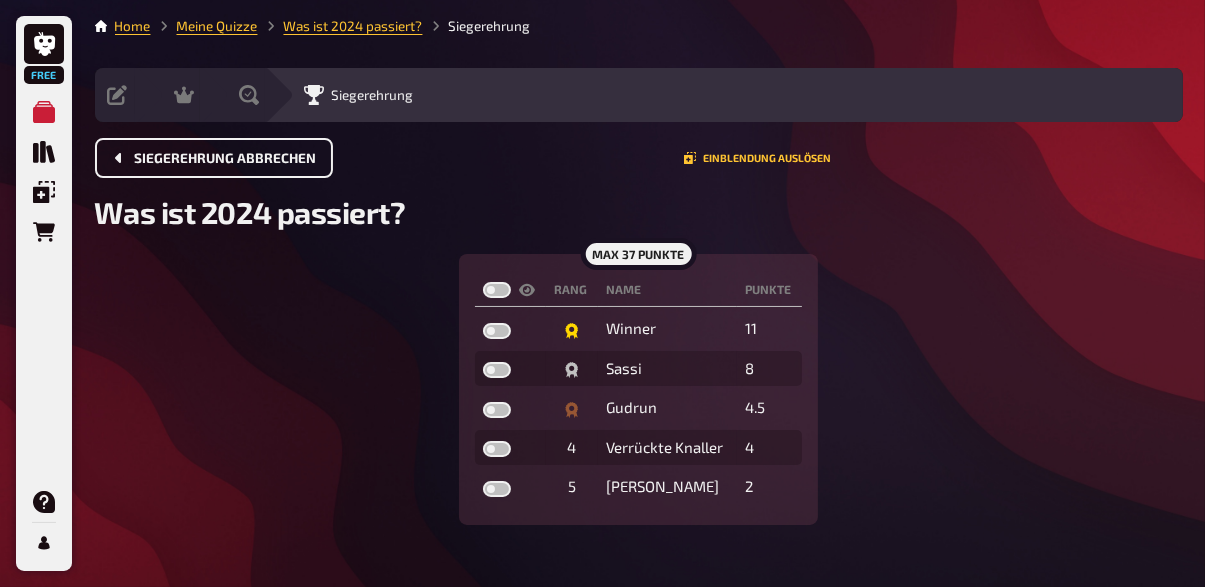 click on "Siegerehrung abbrechen" at bounding box center [226, 159] 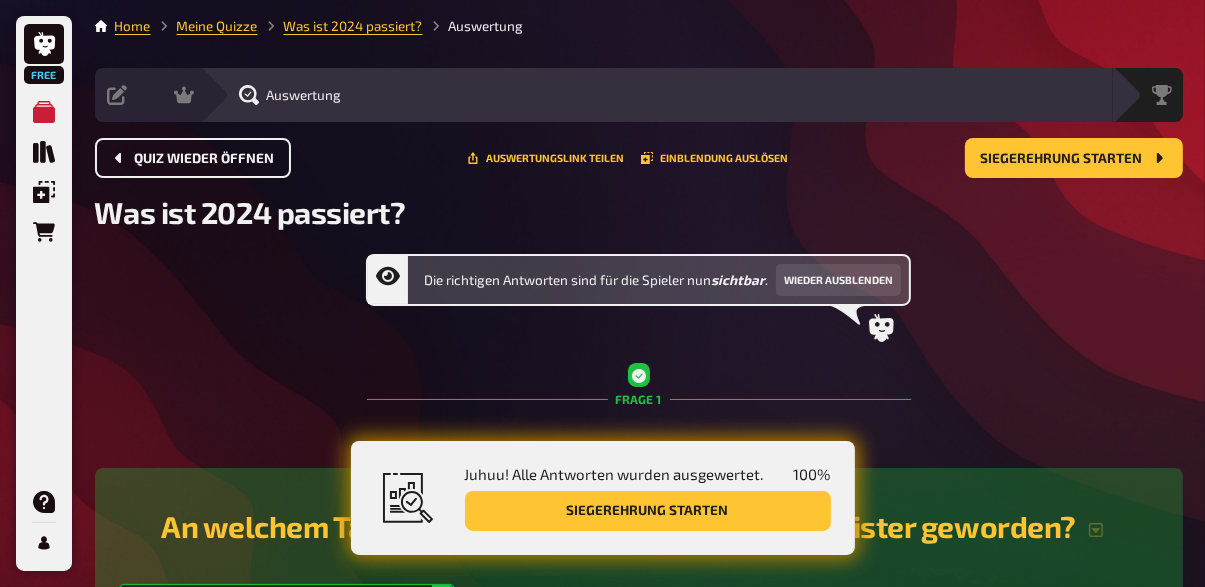 click on "Quiz wieder öffnen" at bounding box center (205, 159) 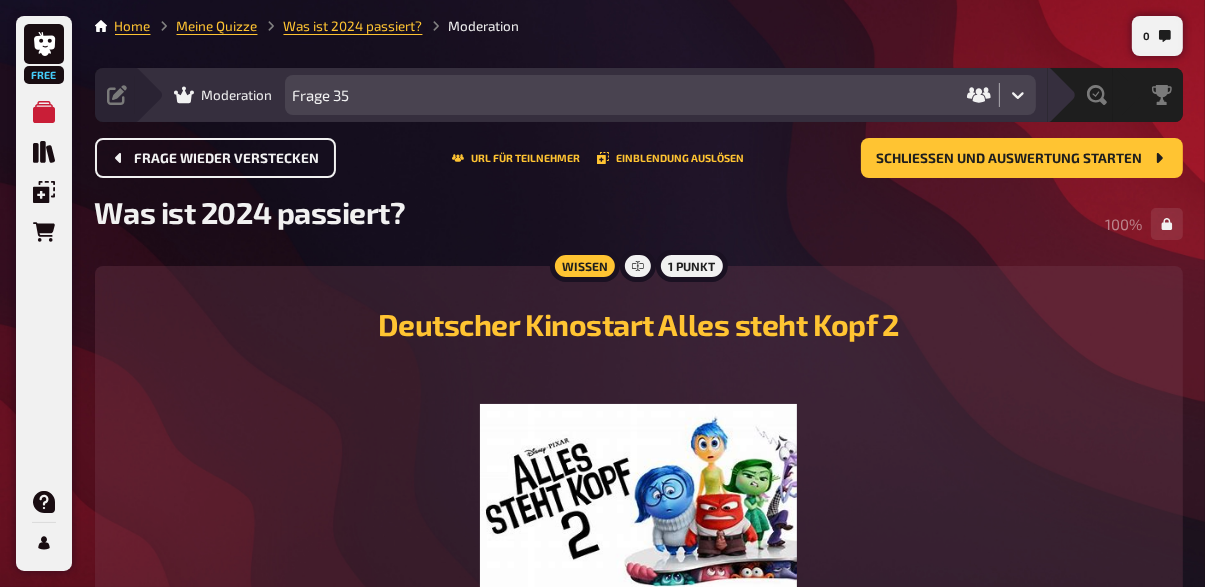 click on "Frage wieder verstecken" at bounding box center [215, 158] 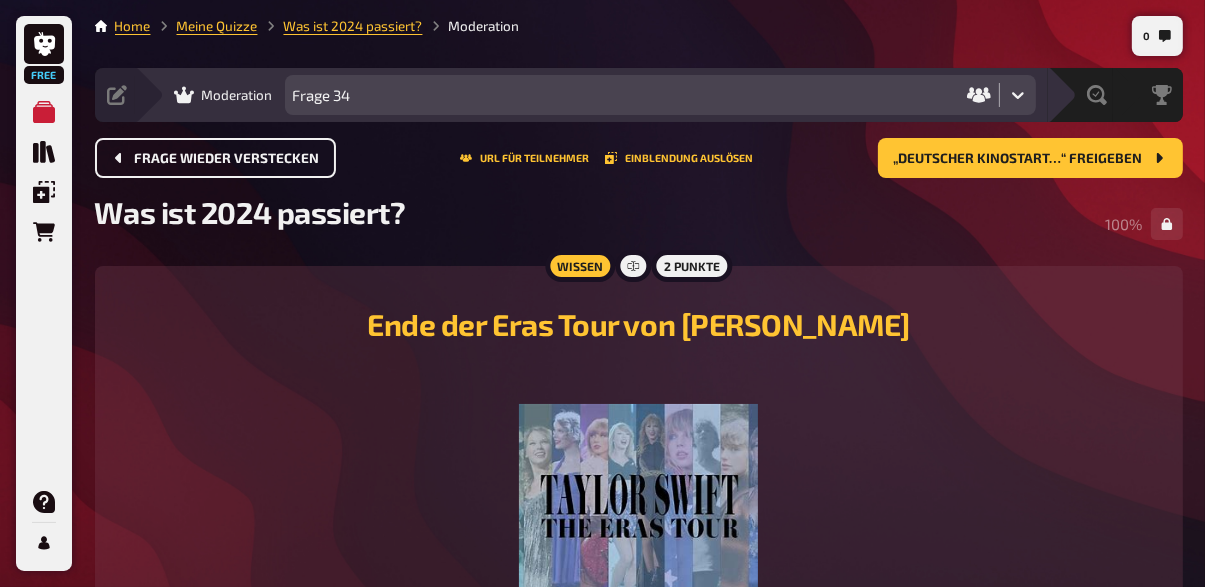 click on "Frage wieder verstecken" at bounding box center (215, 158) 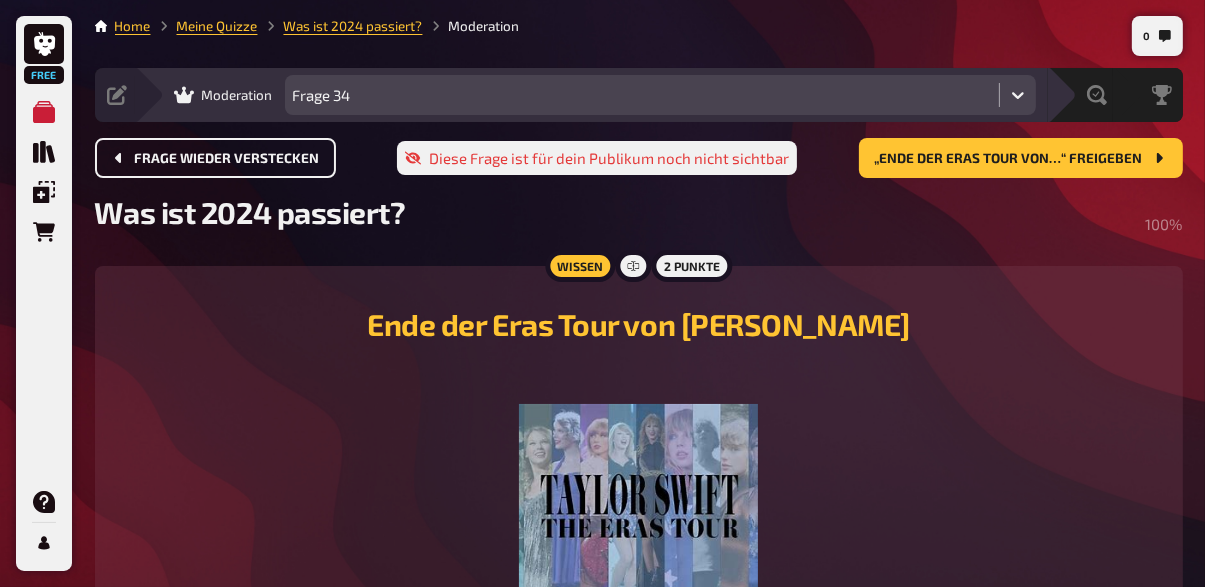 click on "Frage wieder verstecken" at bounding box center (215, 158) 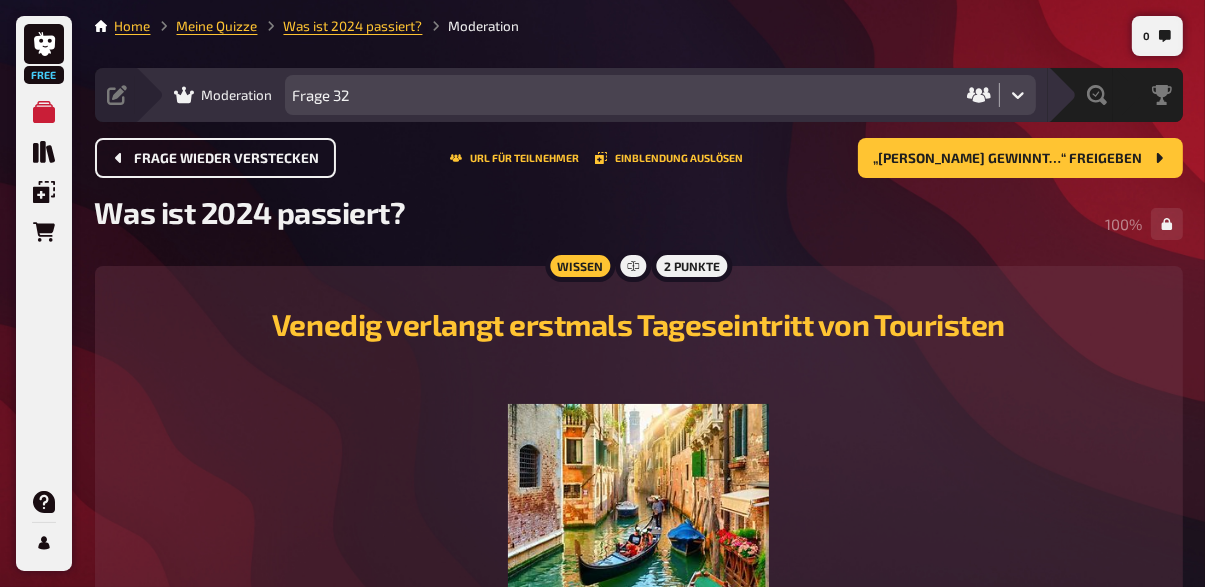 click on "Frage wieder verstecken" at bounding box center (215, 158) 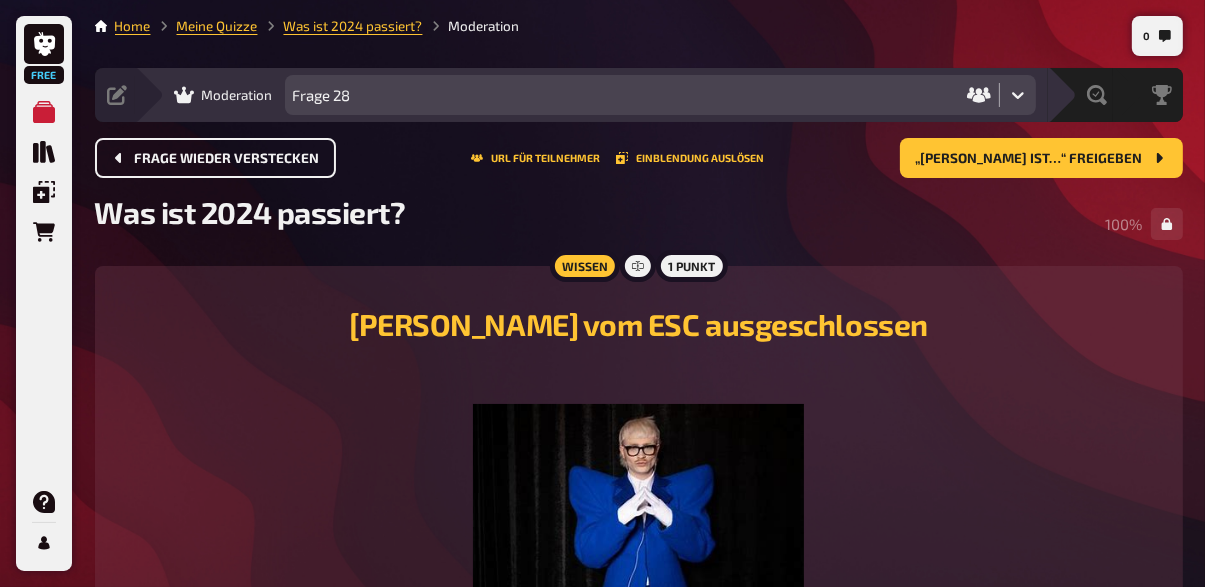 click on "Frage wieder verstecken" at bounding box center (215, 158) 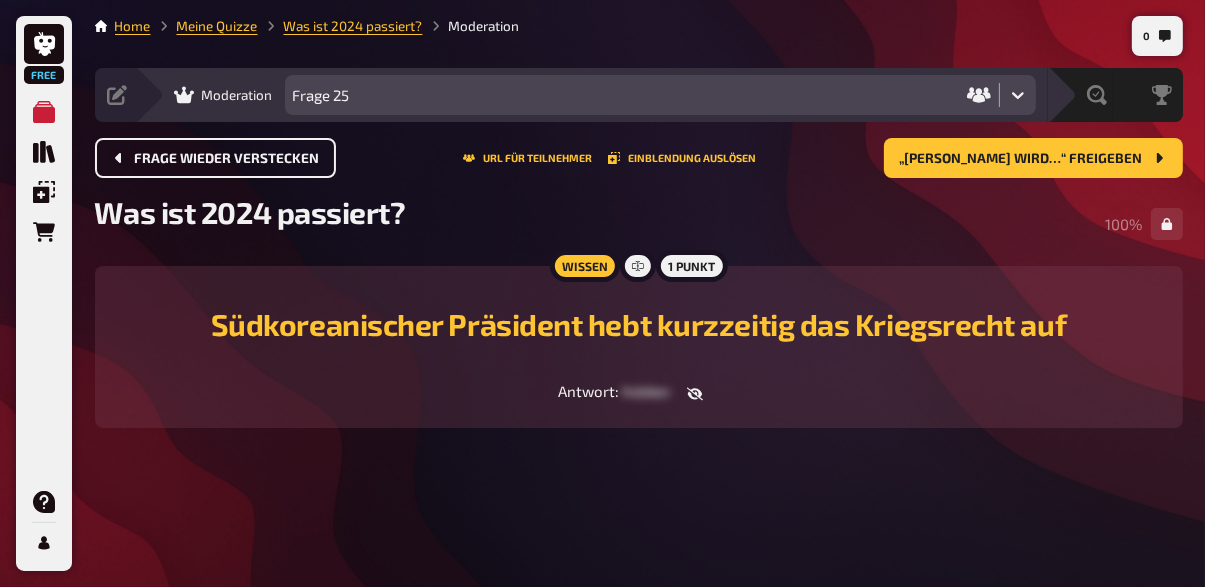 click on "Frage wieder verstecken" at bounding box center (227, 159) 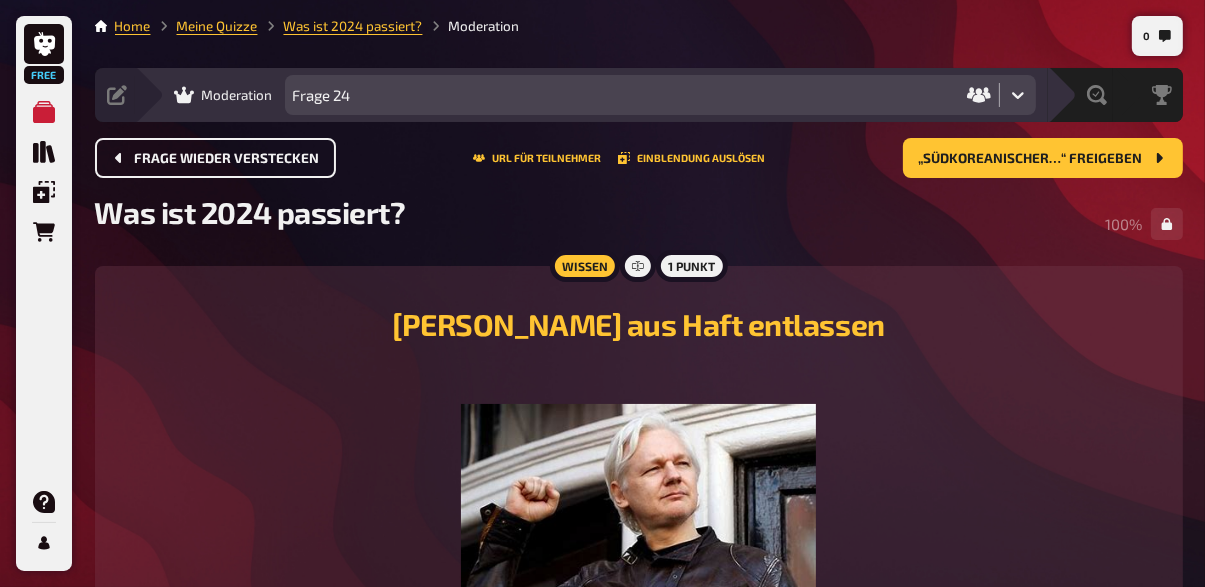 click on "Frage wieder verstecken" at bounding box center [215, 158] 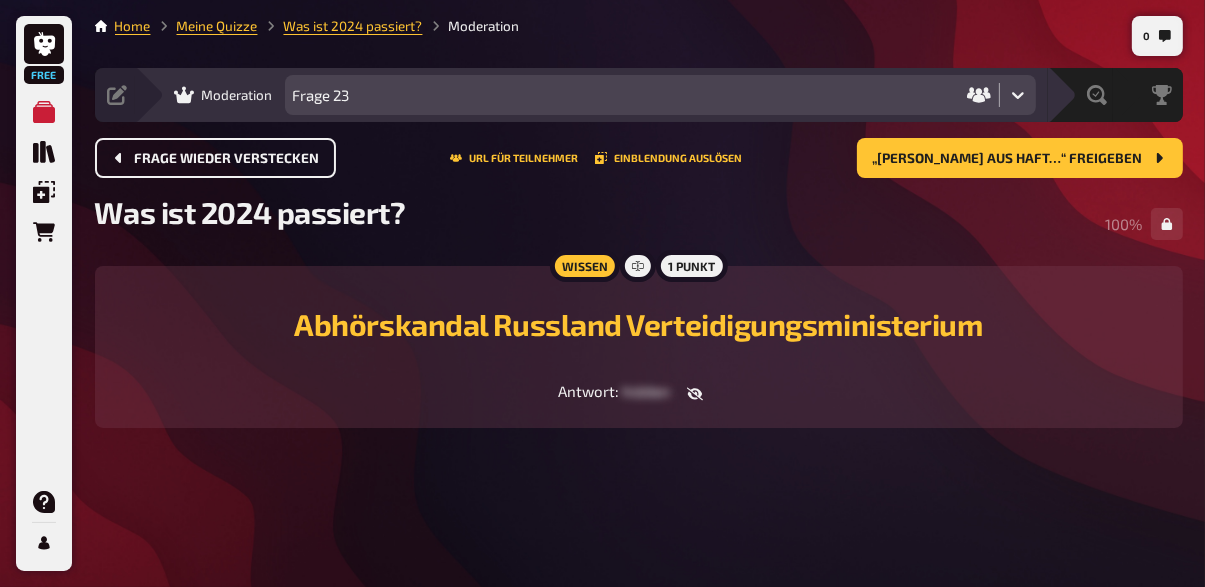 click on "Frage wieder verstecken" at bounding box center (215, 158) 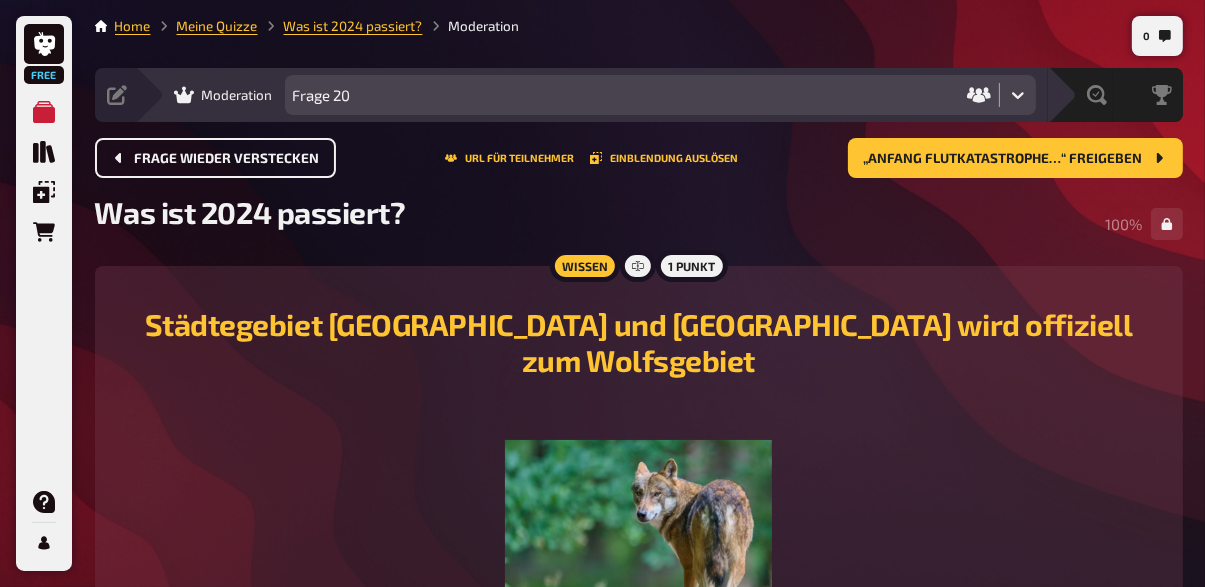 click on "Frage wieder verstecken" at bounding box center [227, 159] 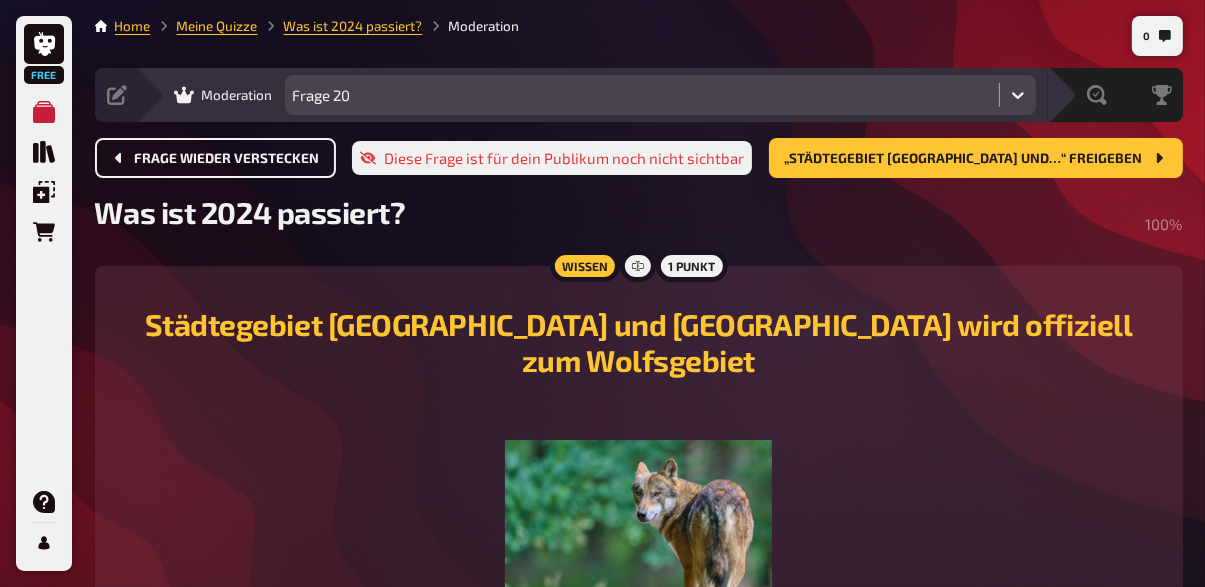 click on "Frage wieder verstecken" at bounding box center [227, 159] 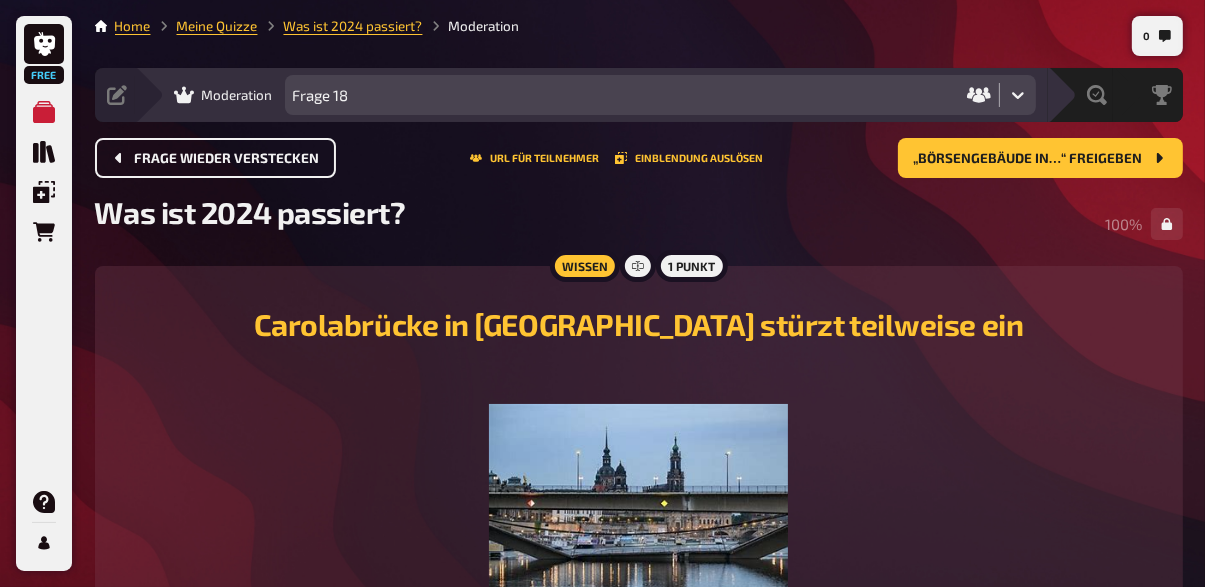 click on "Frage wieder verstecken" at bounding box center (215, 158) 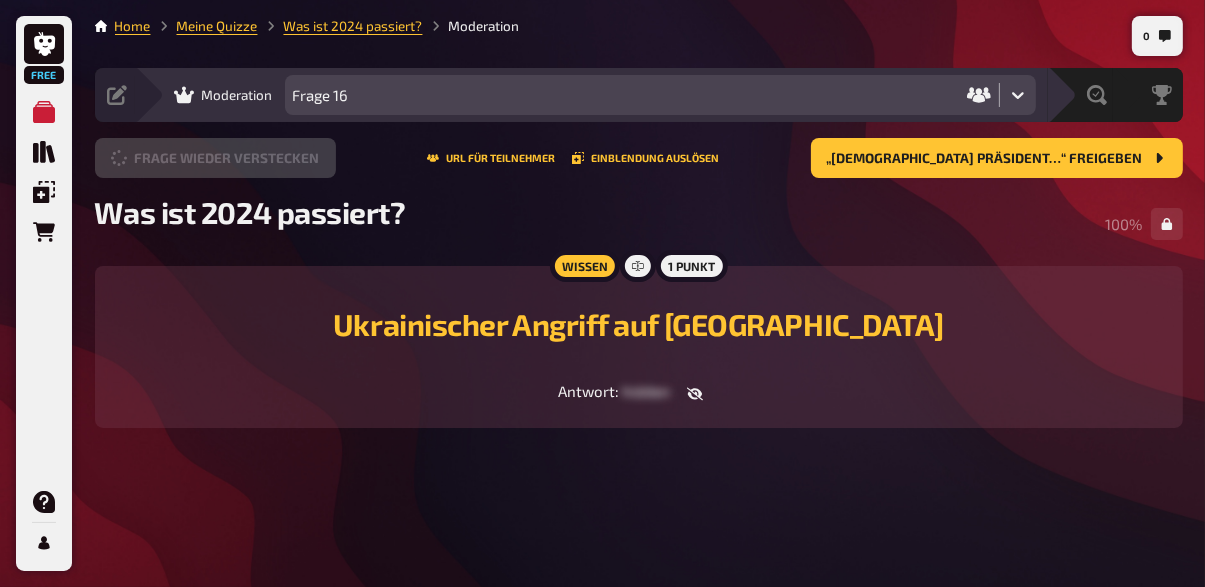click on "Frage wieder verstecken" at bounding box center (215, 158) 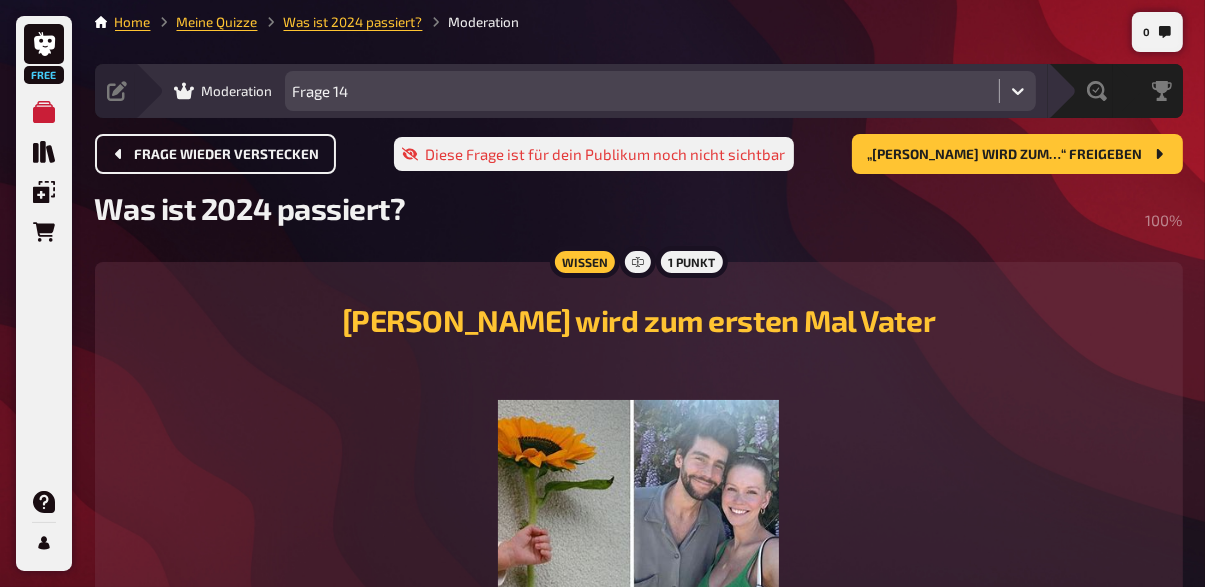 click on "Frage wieder verstecken" at bounding box center [227, 155] 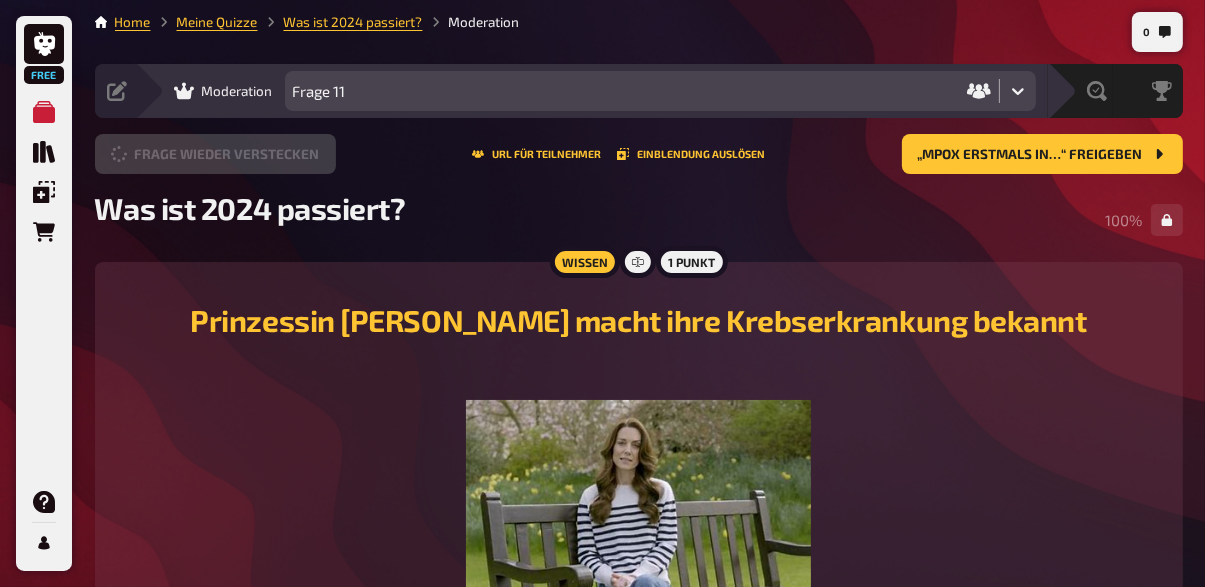 click on "Frage wieder verstecken" at bounding box center [215, 154] 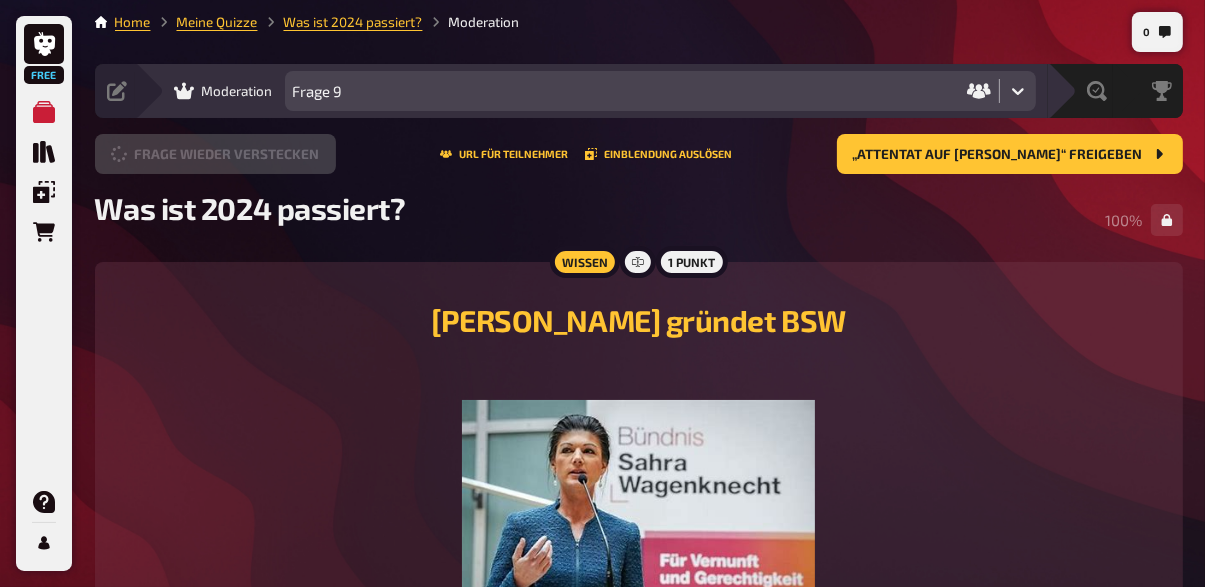 click on "Frage wieder verstecken" at bounding box center (215, 154) 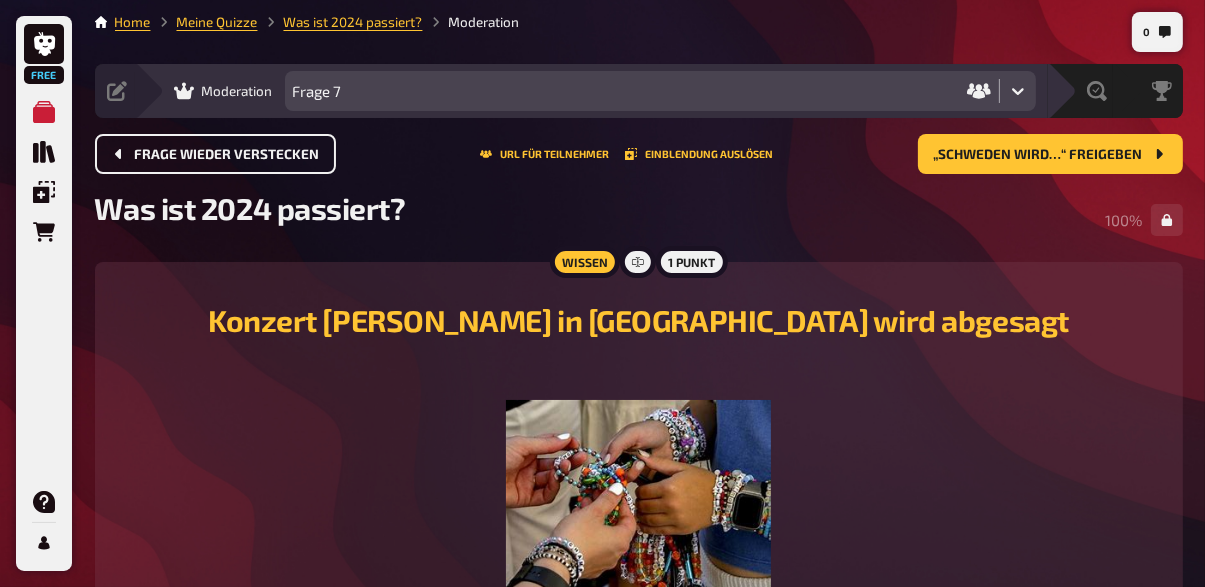 click on "Frage wieder verstecken" at bounding box center [215, 154] 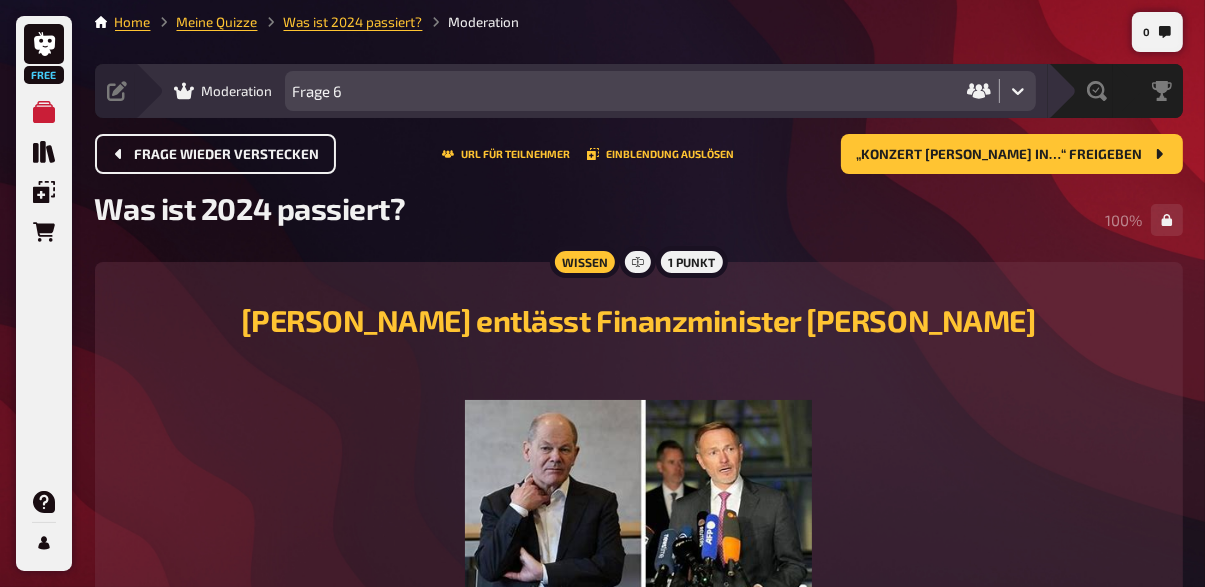 click on "Frage wieder verstecken" at bounding box center (215, 154) 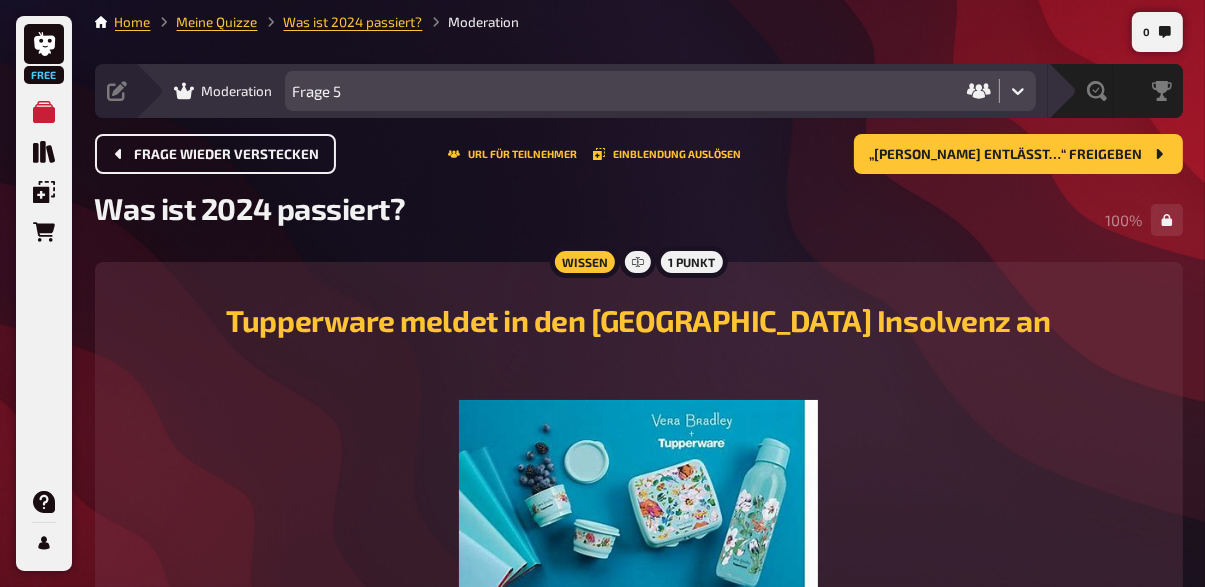 click on "Frage wieder verstecken" at bounding box center [215, 154] 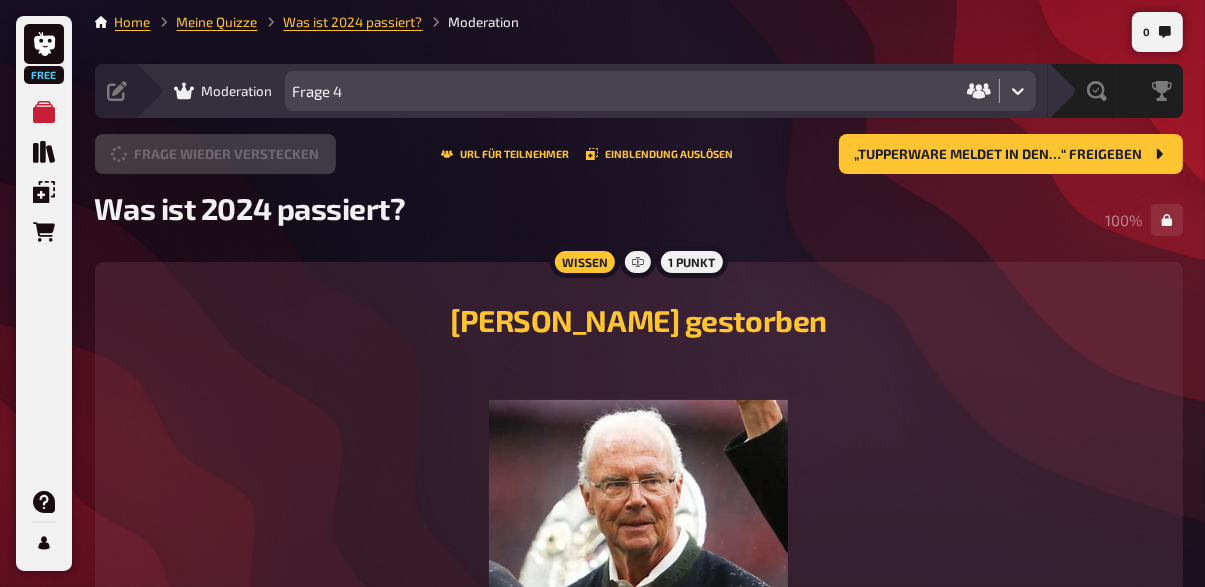 click on "Frage wieder verstecken" at bounding box center [215, 154] 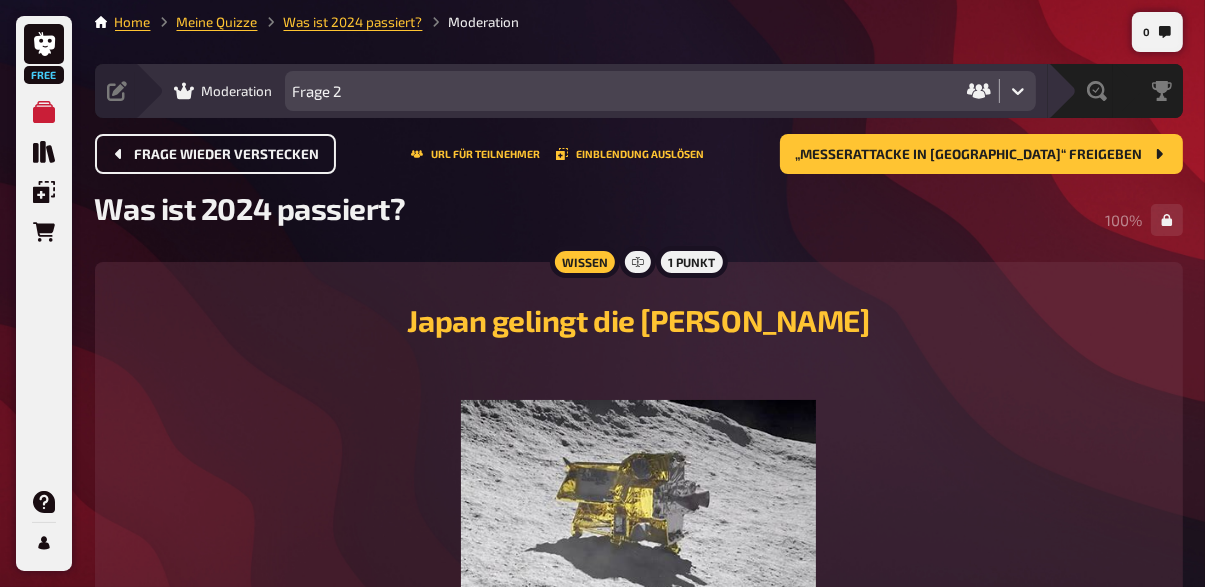 click on "Frage wieder verstecken" at bounding box center (215, 154) 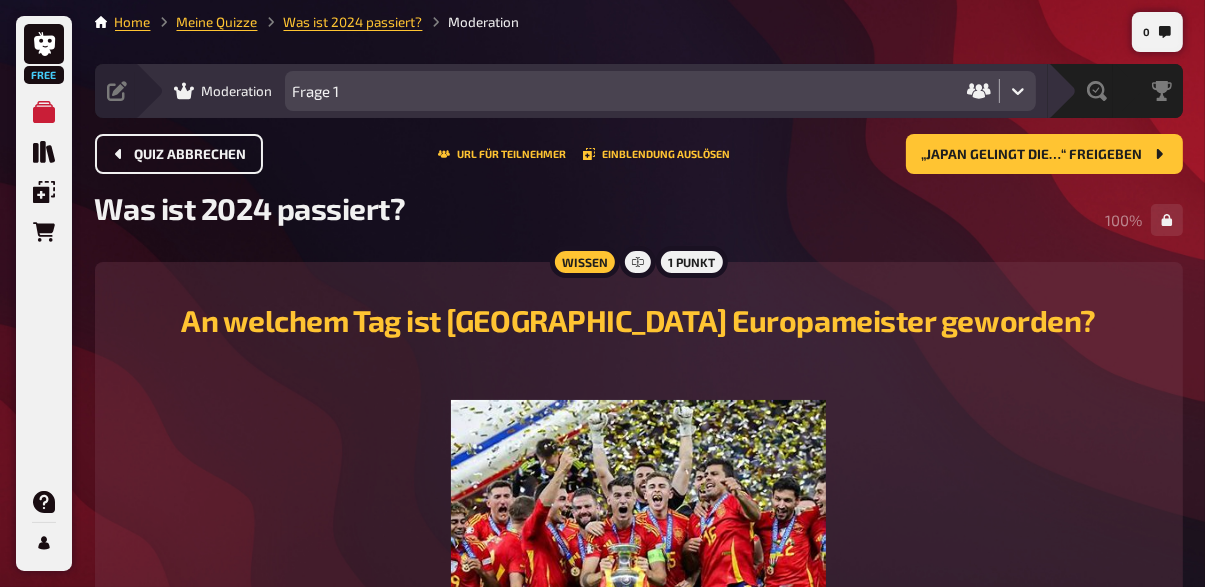 click on "Quiz abbrechen" at bounding box center [179, 154] 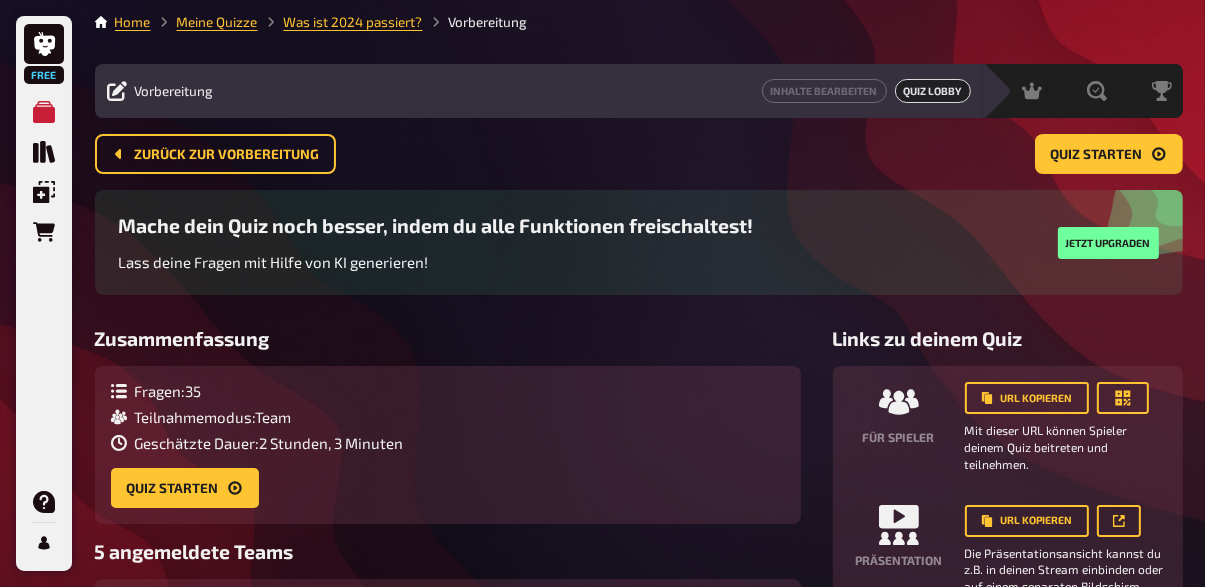 scroll, scrollTop: 0, scrollLeft: 0, axis: both 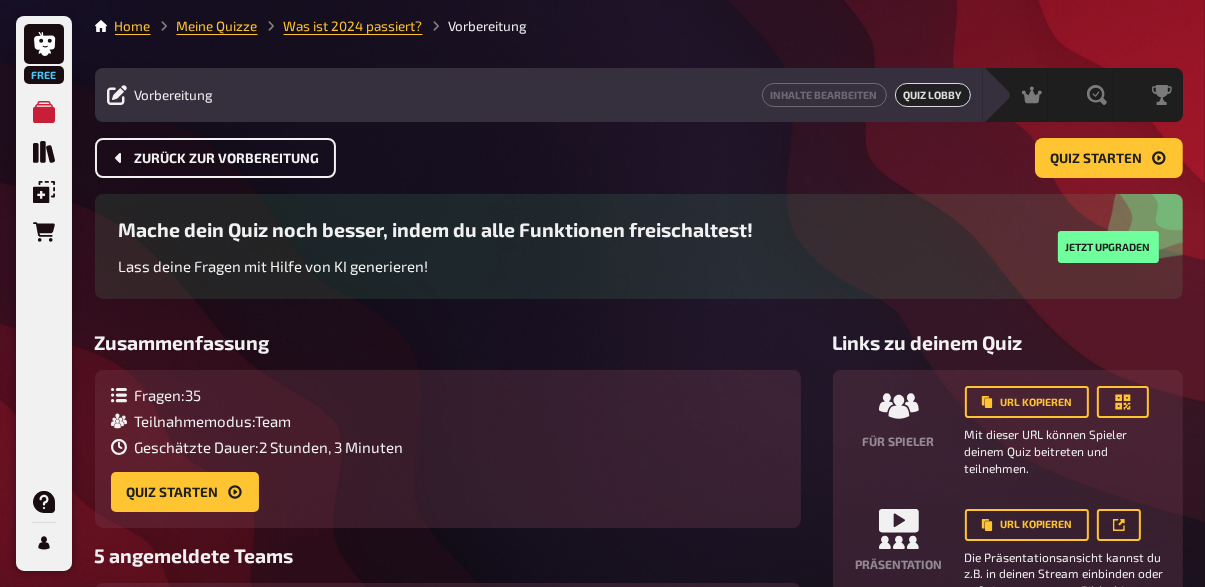 click on "Zurück zur Vorbereitung" at bounding box center (227, 159) 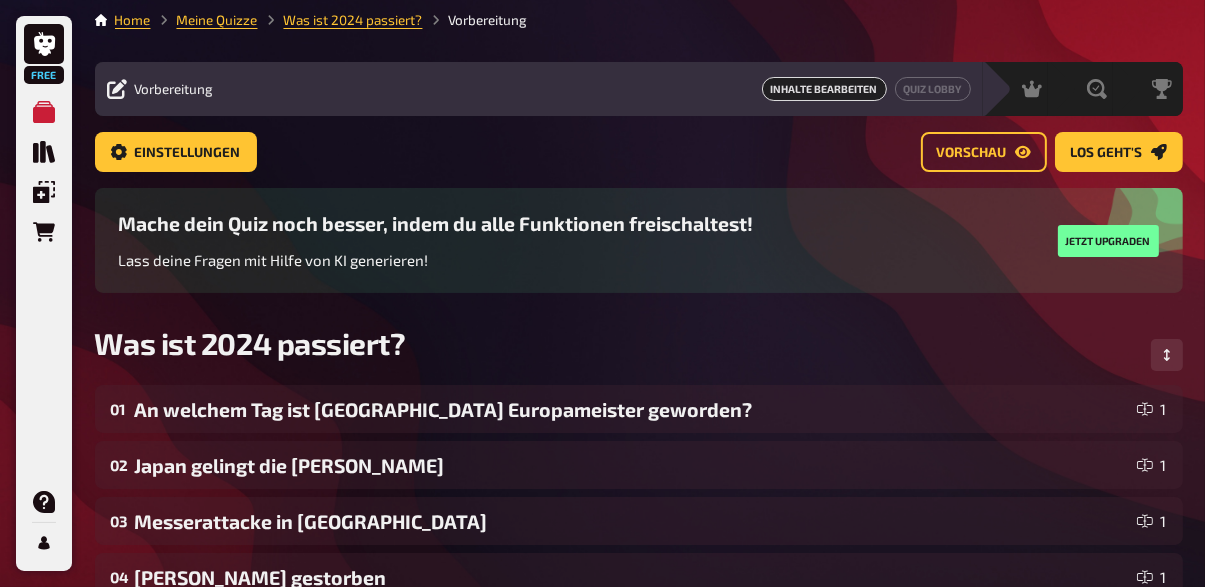 scroll, scrollTop: 6, scrollLeft: 0, axis: vertical 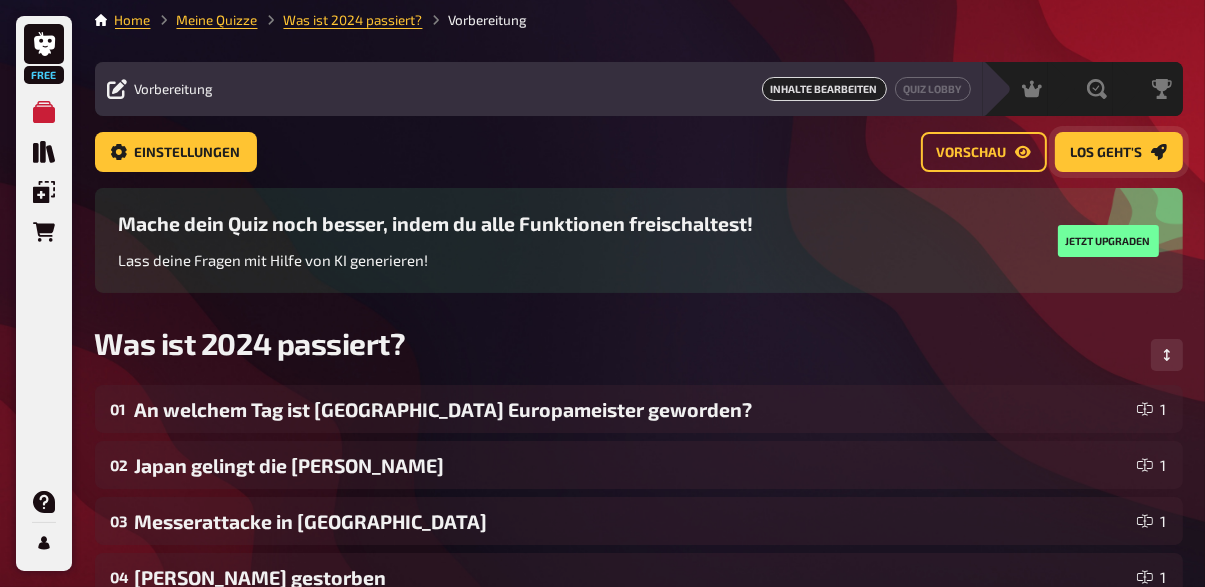 click on "Los geht's" at bounding box center (1107, 153) 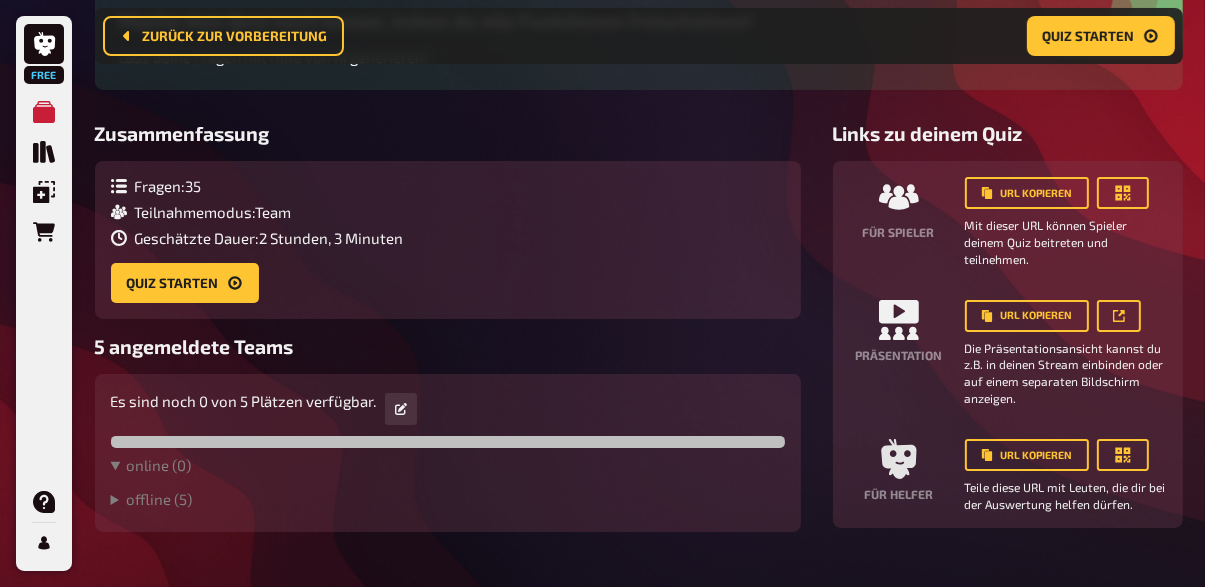 scroll, scrollTop: 226, scrollLeft: 0, axis: vertical 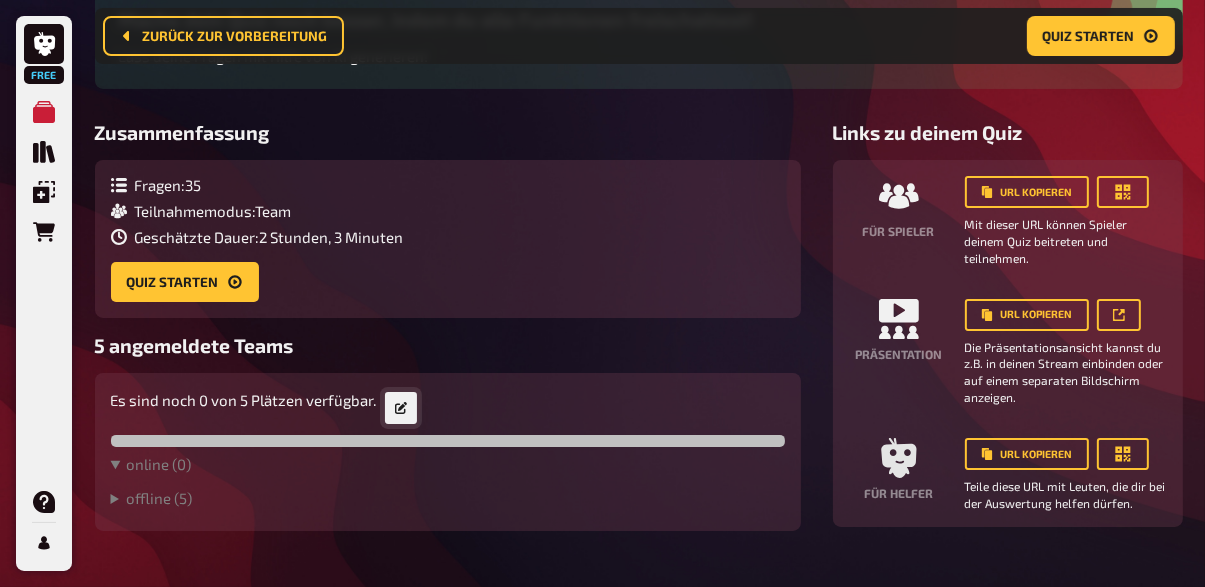 click at bounding box center (401, 408) 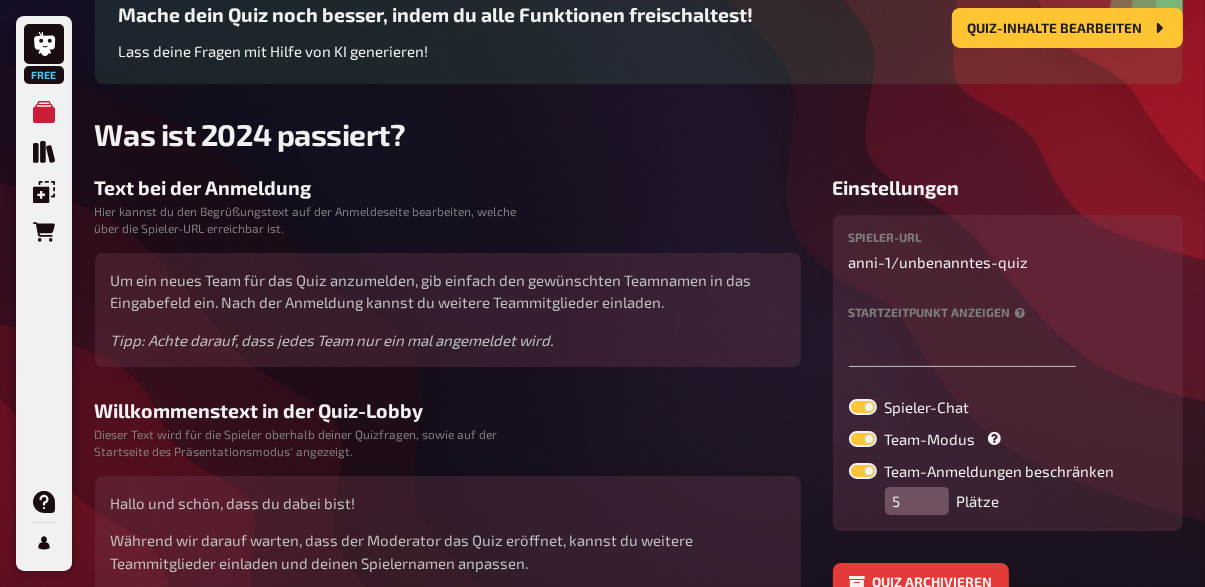 scroll, scrollTop: 0, scrollLeft: 0, axis: both 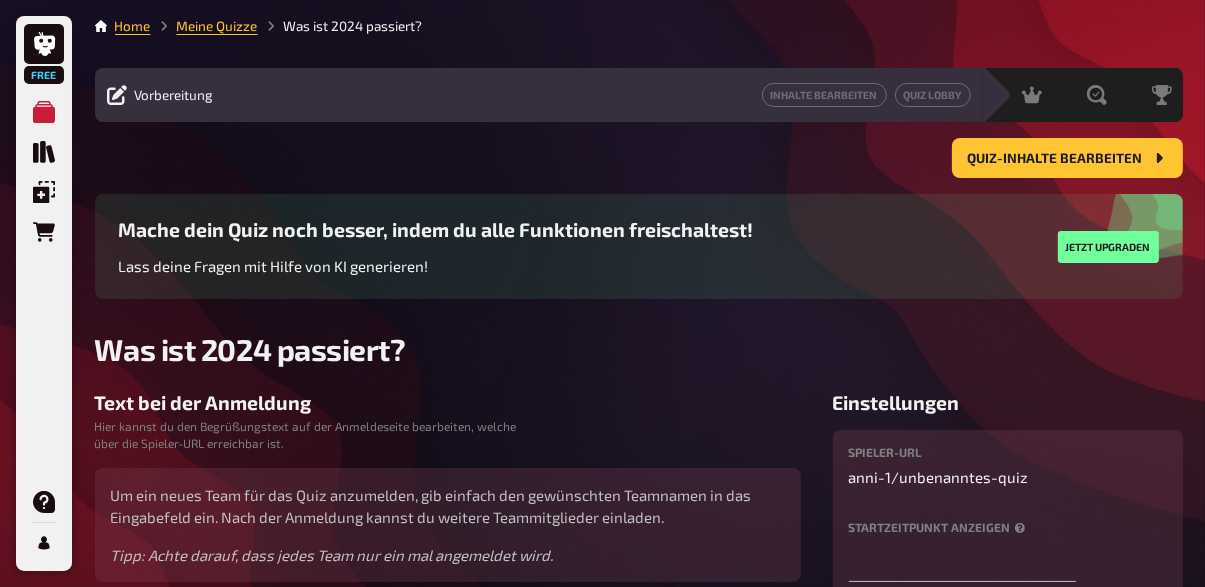 click on "Vorbereitung" at bounding box center [160, 95] 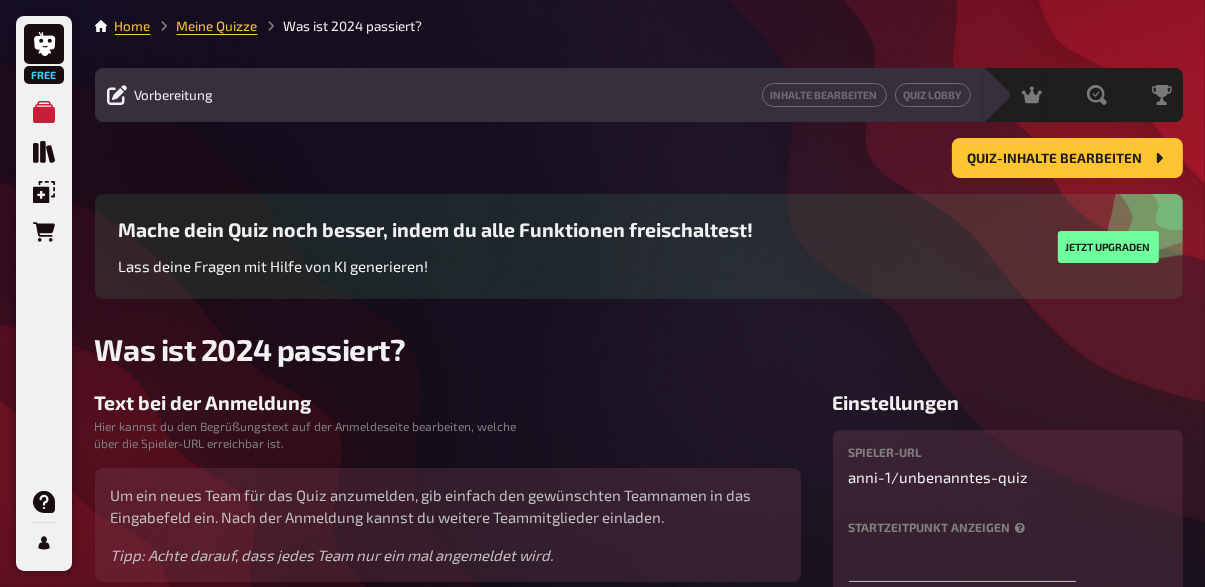 click on "Vorbereitung" at bounding box center [174, 95] 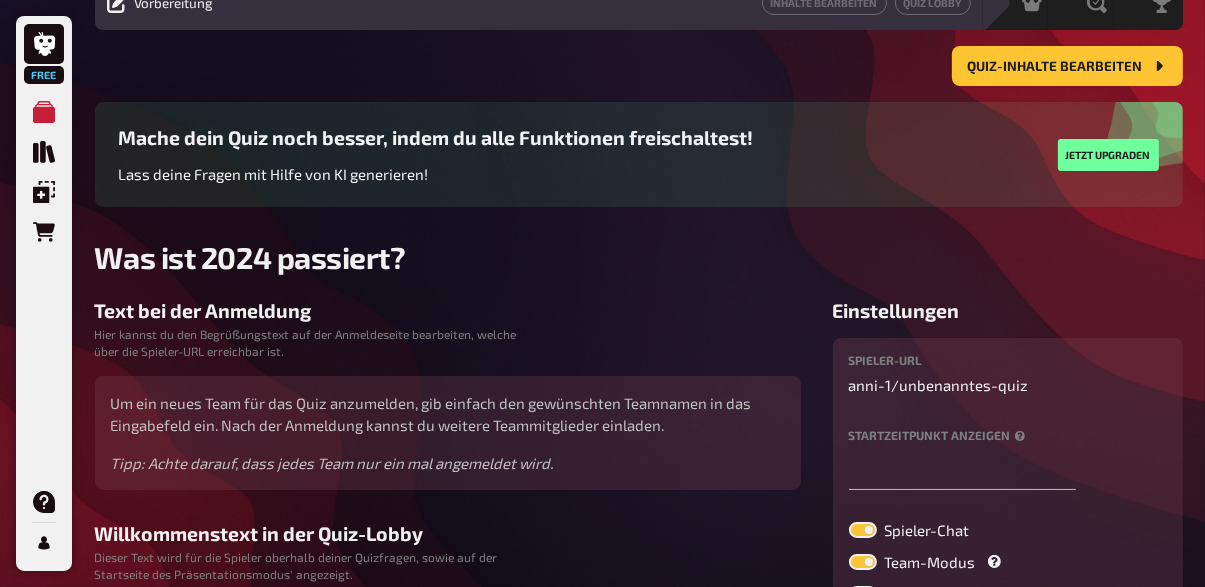 scroll, scrollTop: 0, scrollLeft: 0, axis: both 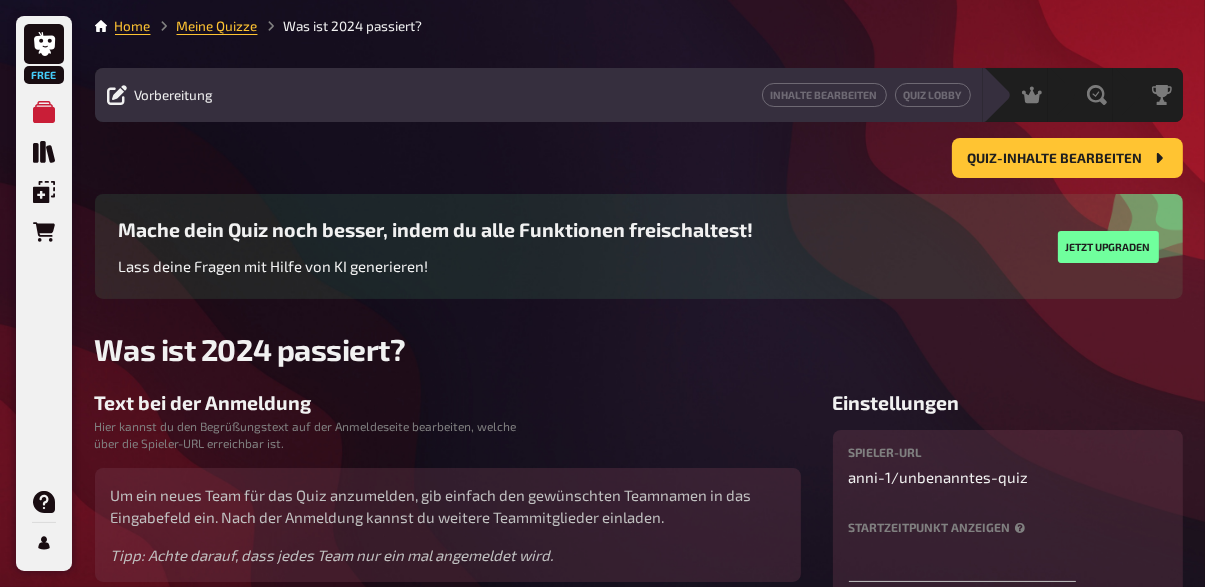 click on "Vorbereitung" at bounding box center (160, 95) 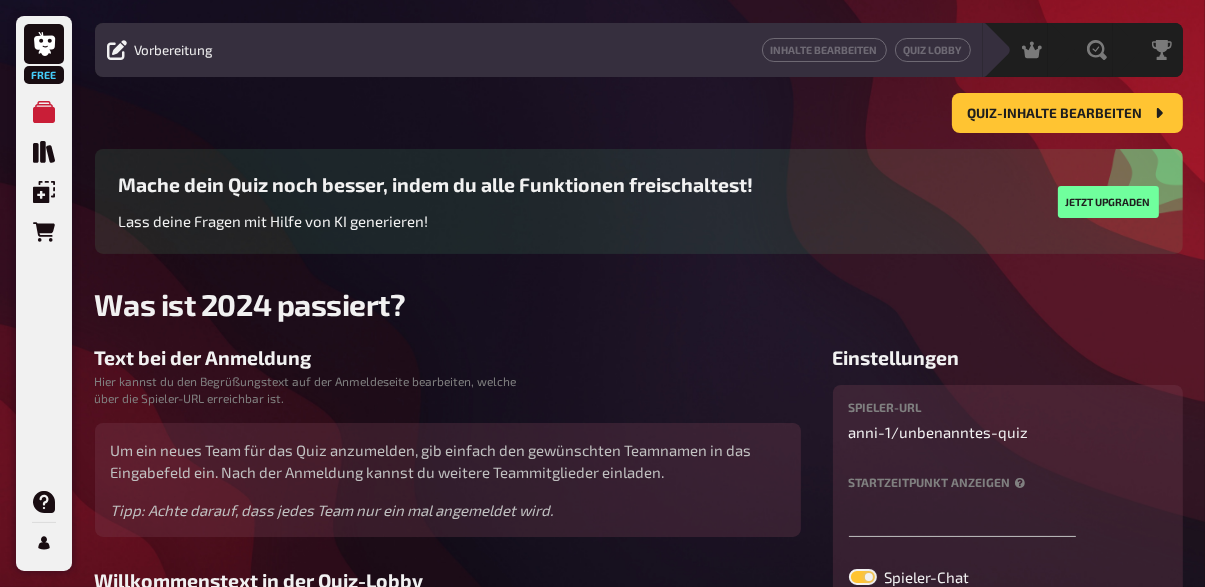 scroll, scrollTop: 0, scrollLeft: 0, axis: both 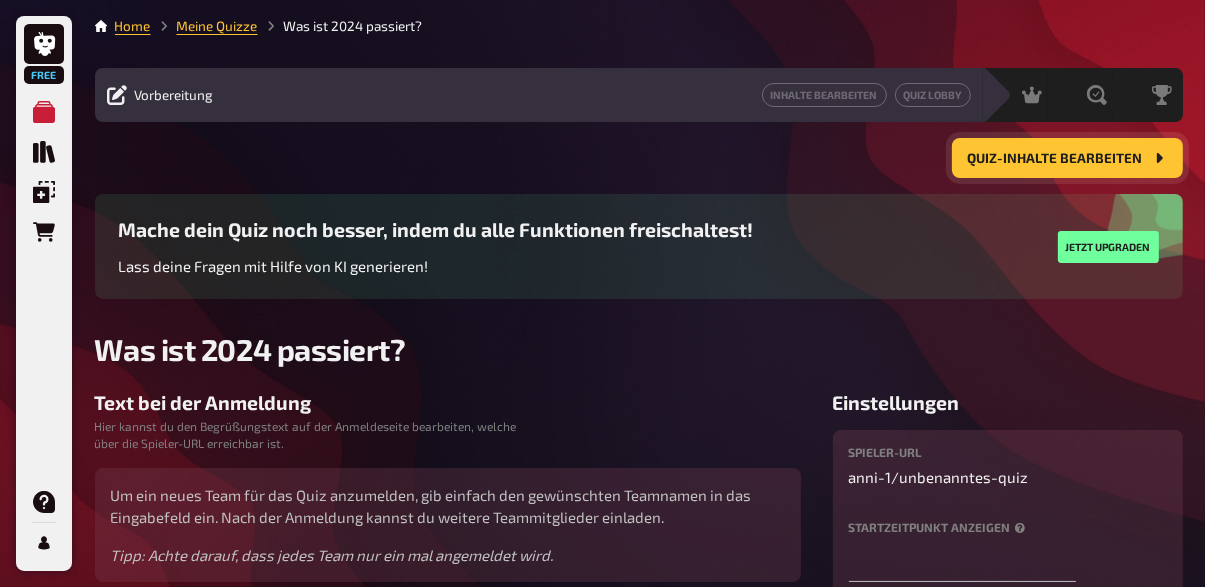 click on "Quiz-Inhalte bearbeiten" at bounding box center (1067, 158) 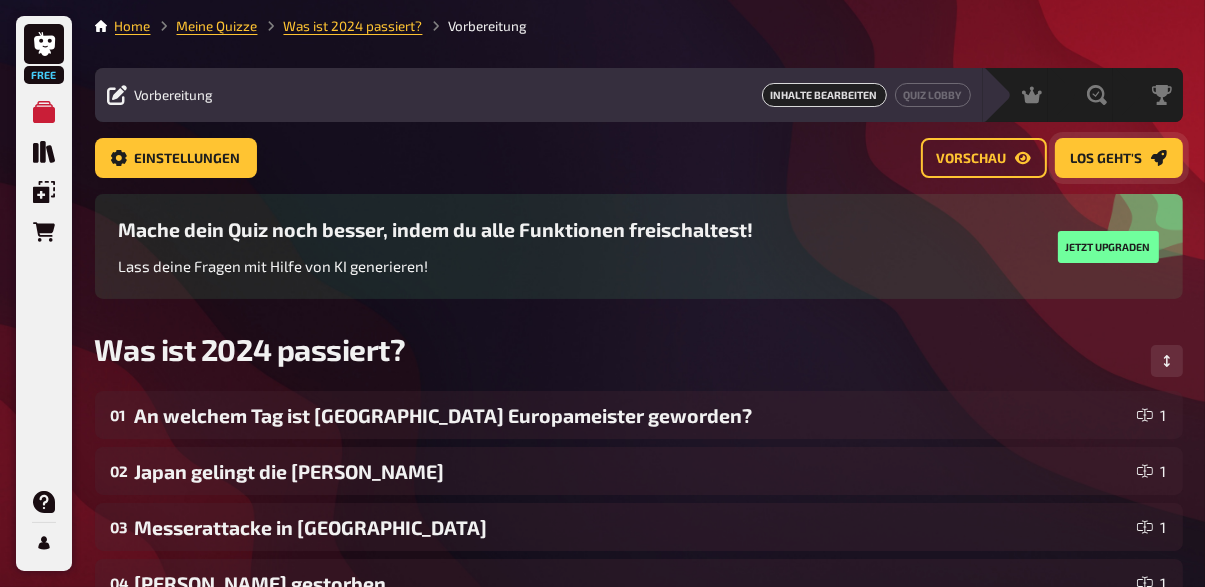 click on "Los geht's" at bounding box center (1107, 159) 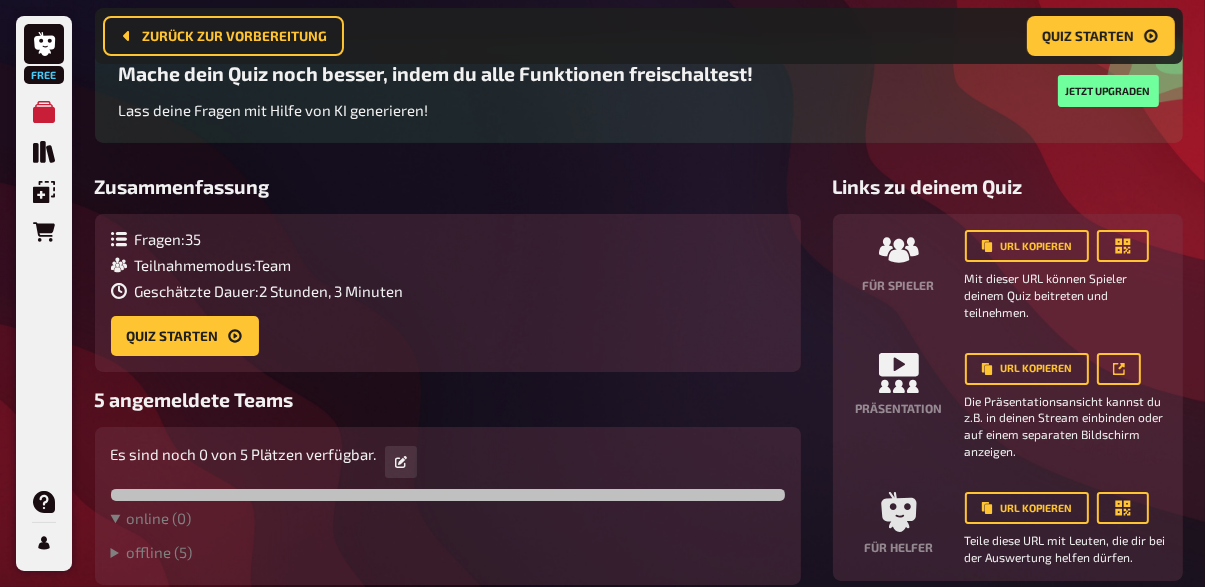 scroll, scrollTop: 176, scrollLeft: 0, axis: vertical 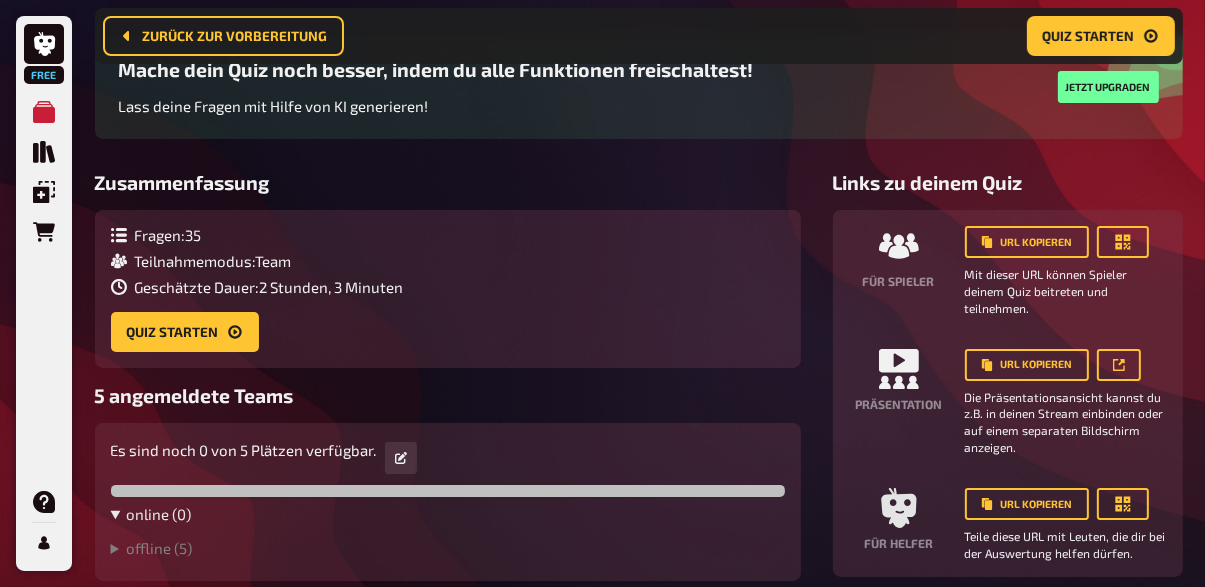 click on "online ( 0 )" at bounding box center (448, 514) 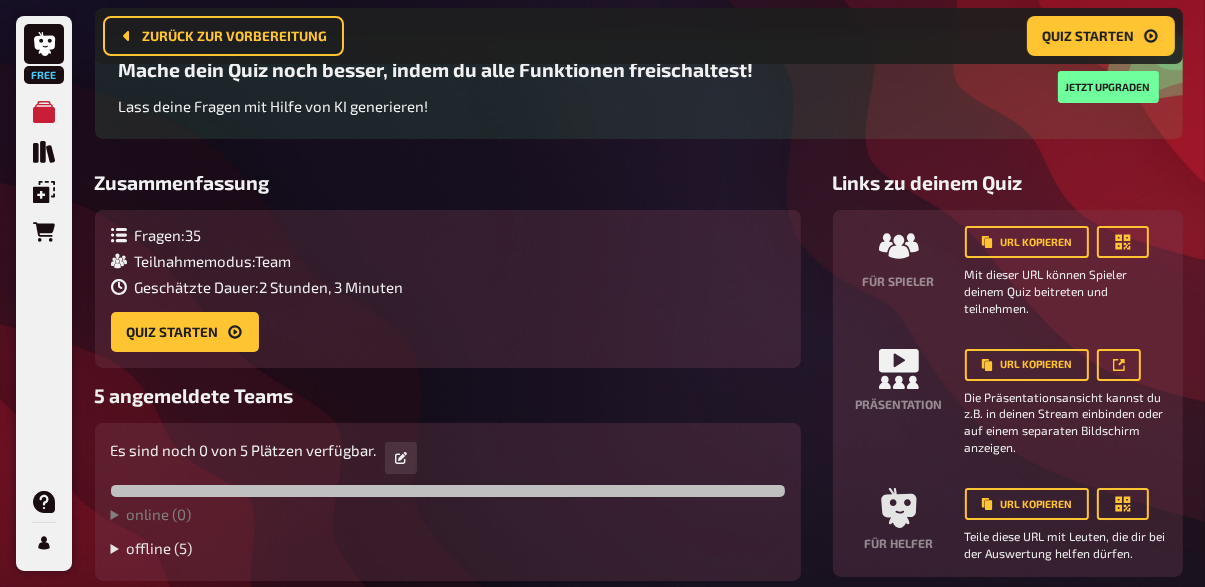 click on "offline ( 5 )" at bounding box center [448, 548] 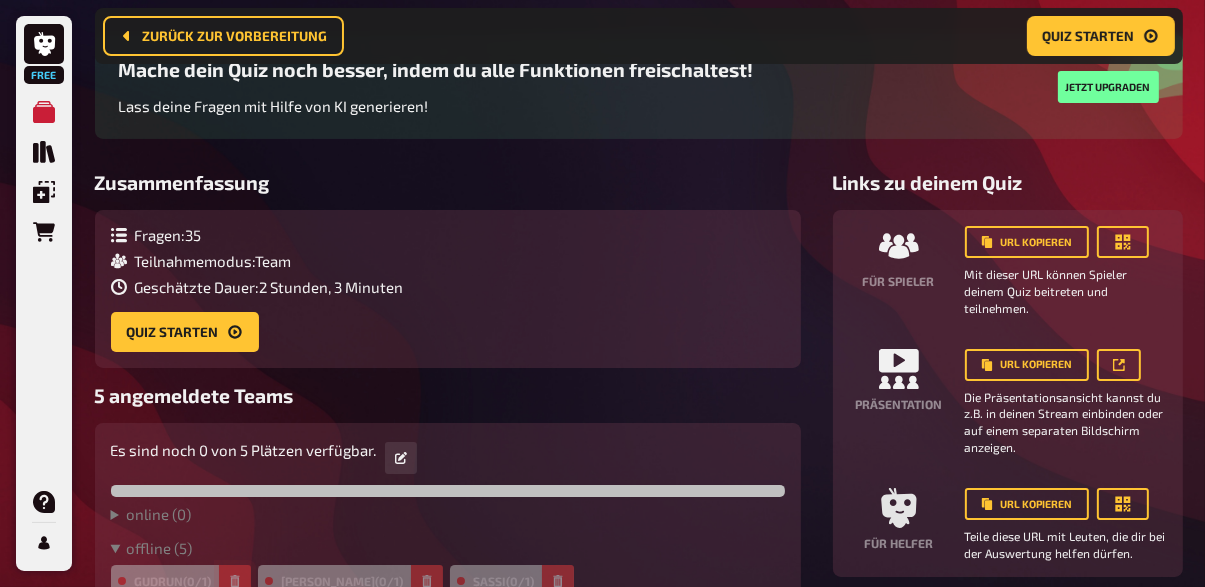 click at bounding box center [235, 581] 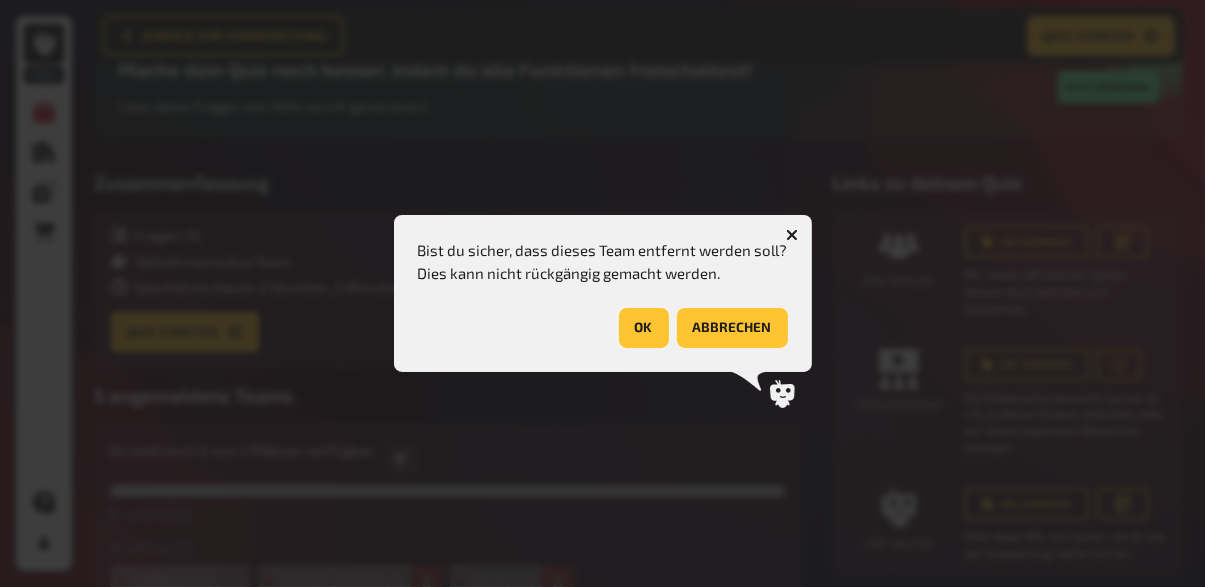 click on "OK" at bounding box center (644, 328) 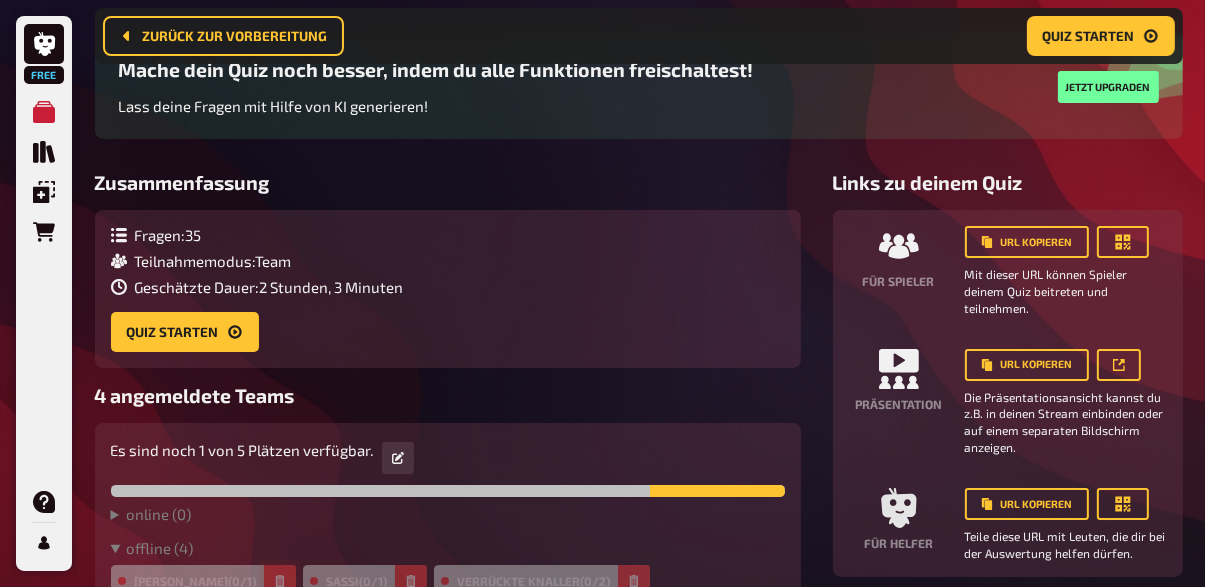 click 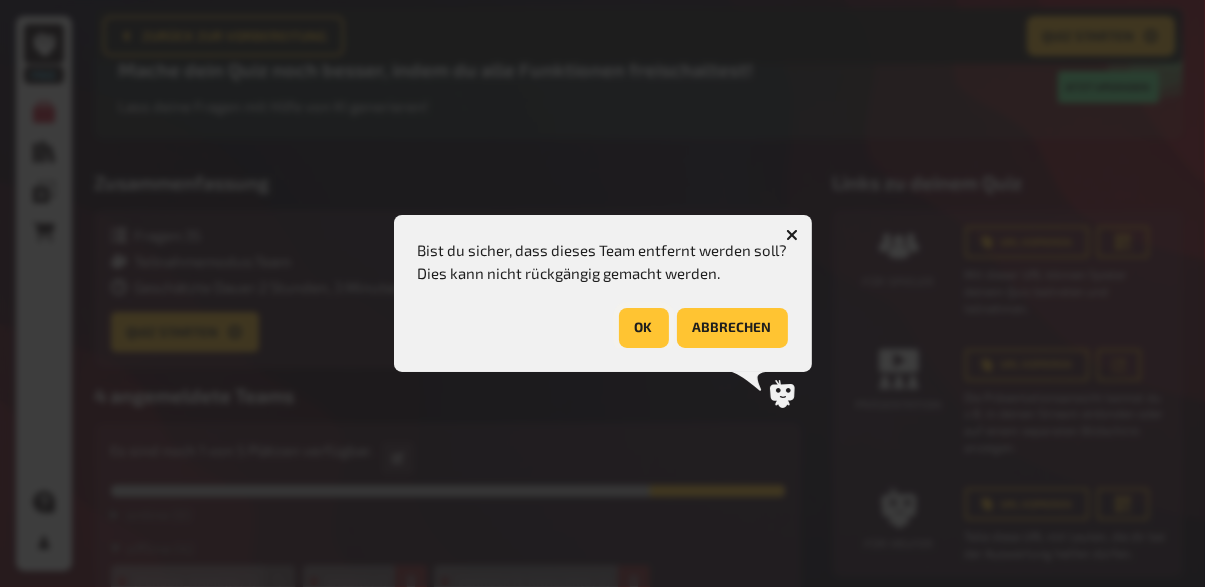 click on "OK" at bounding box center [644, 328] 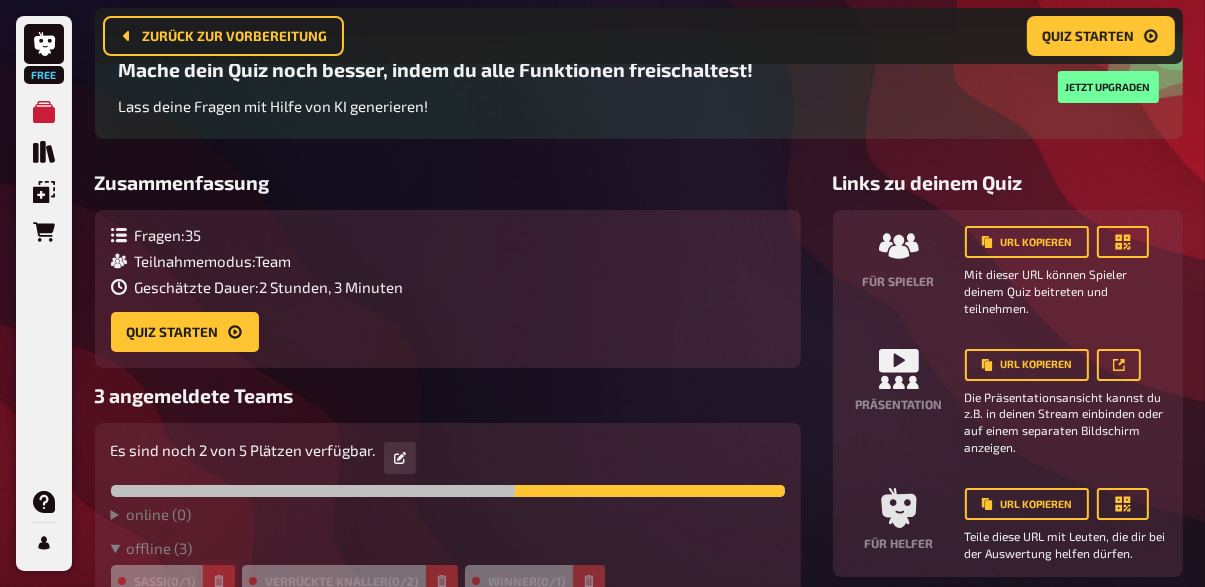 click at bounding box center [219, 581] 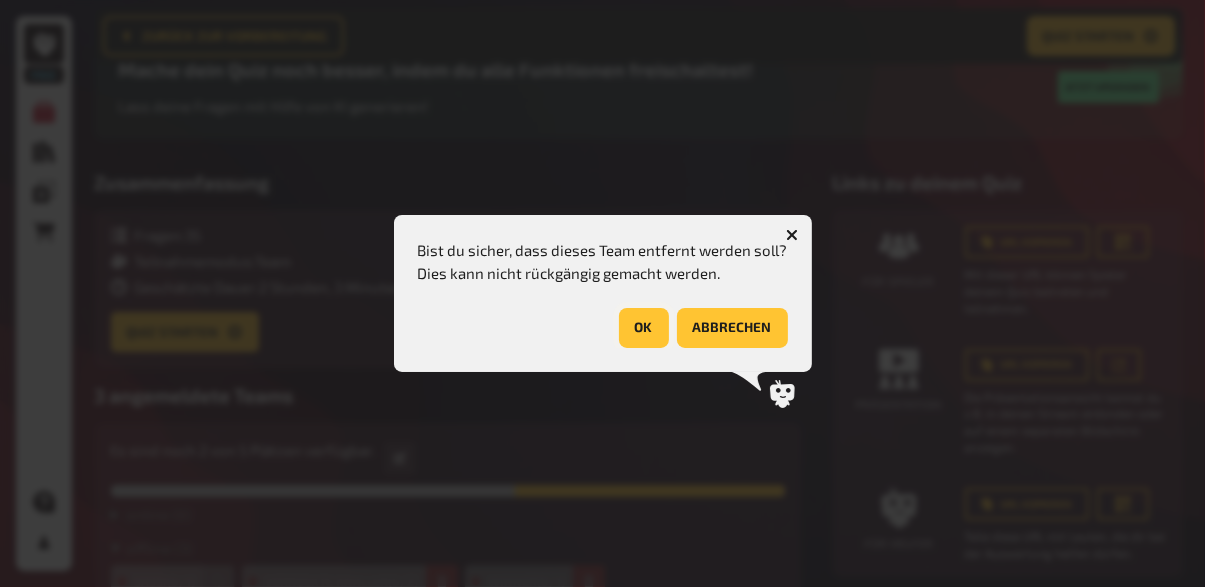 click on "OK" at bounding box center [644, 328] 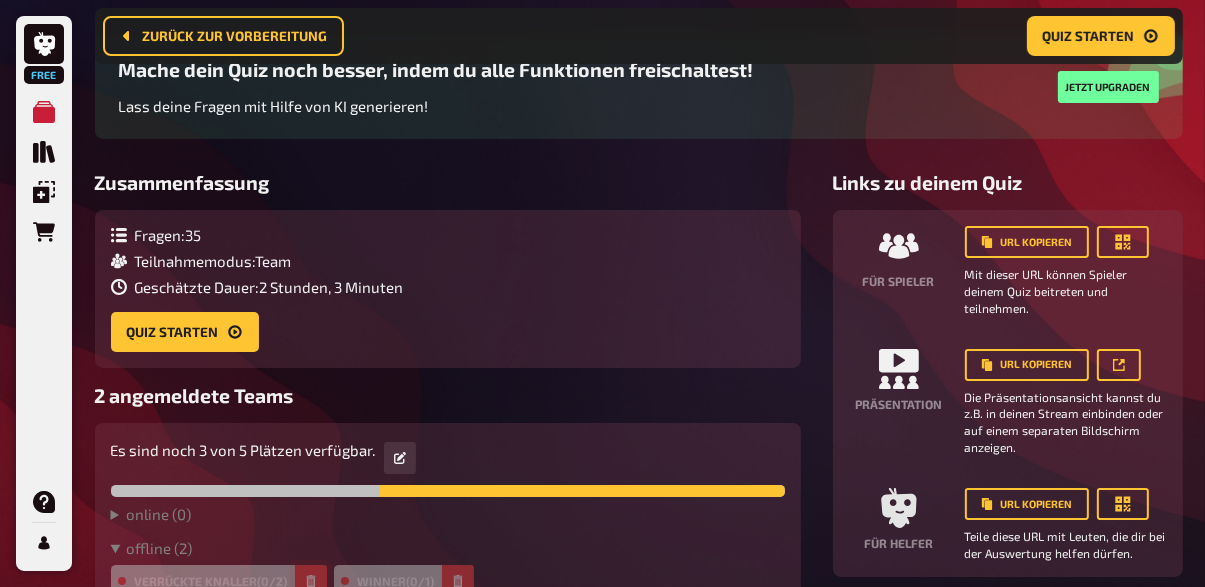 click 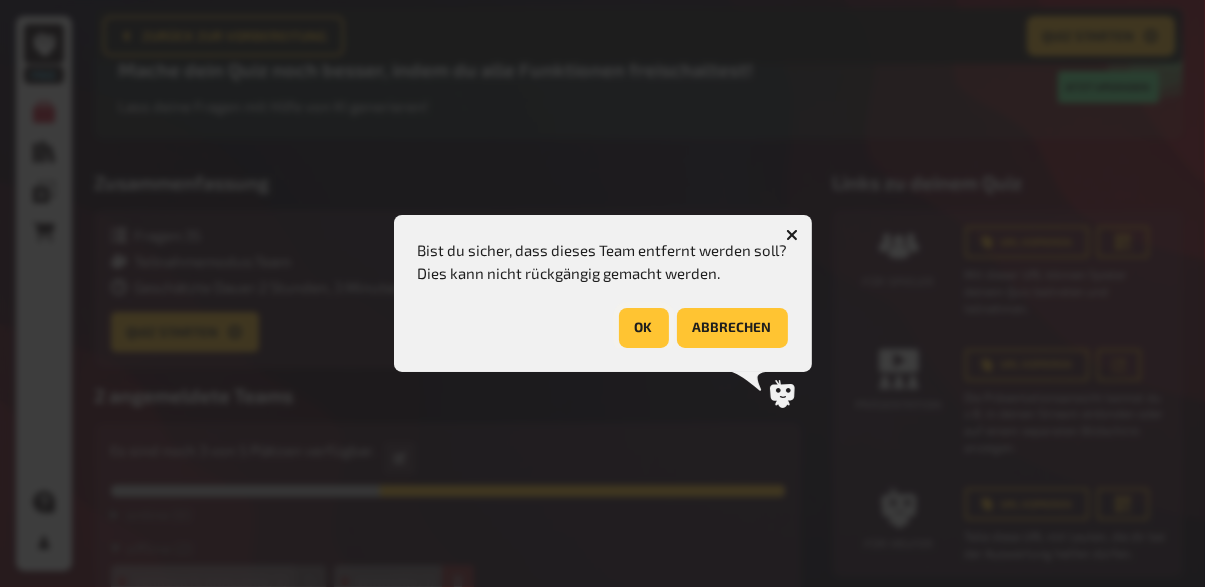 click on "OK" at bounding box center (644, 328) 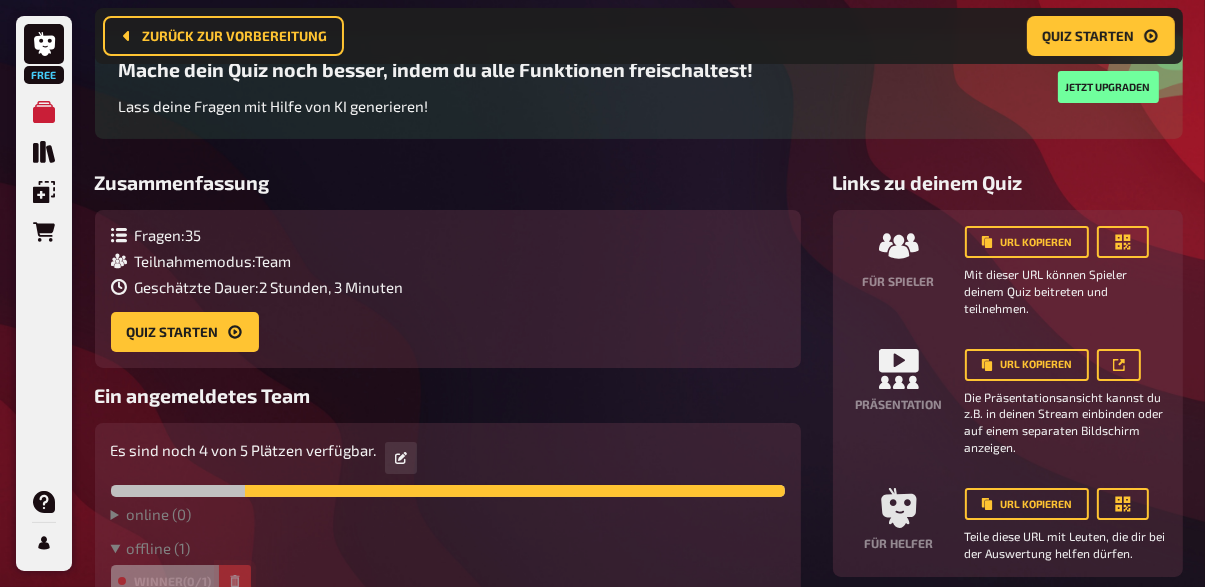 click at bounding box center (235, 581) 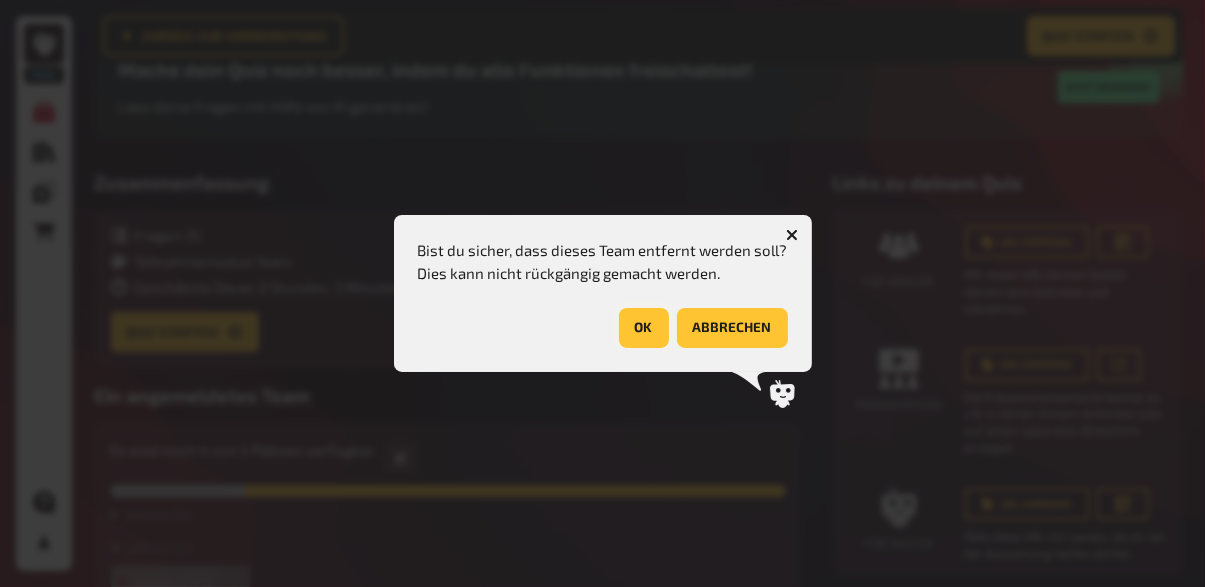 click on "OK" at bounding box center [644, 328] 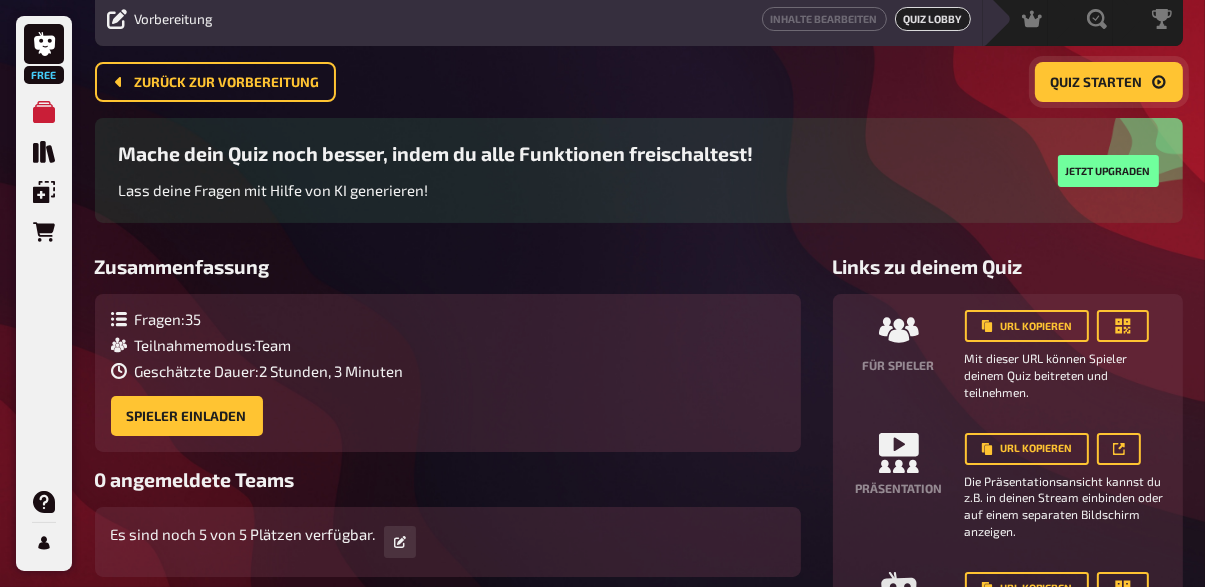 click on "Quiz starten" at bounding box center (1097, 83) 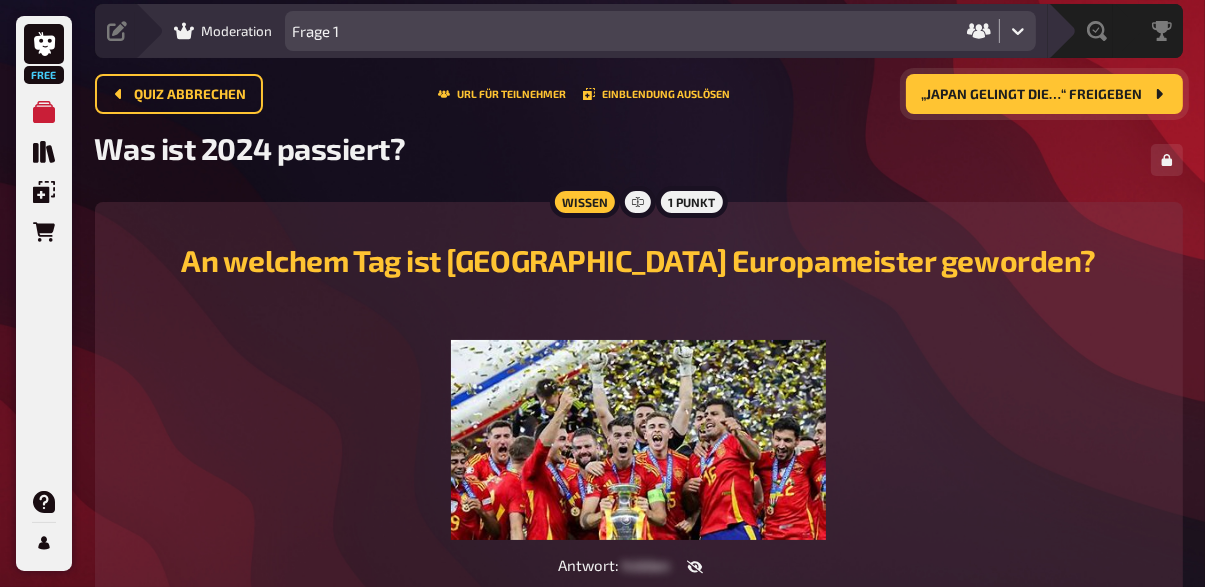 scroll, scrollTop: 111, scrollLeft: 0, axis: vertical 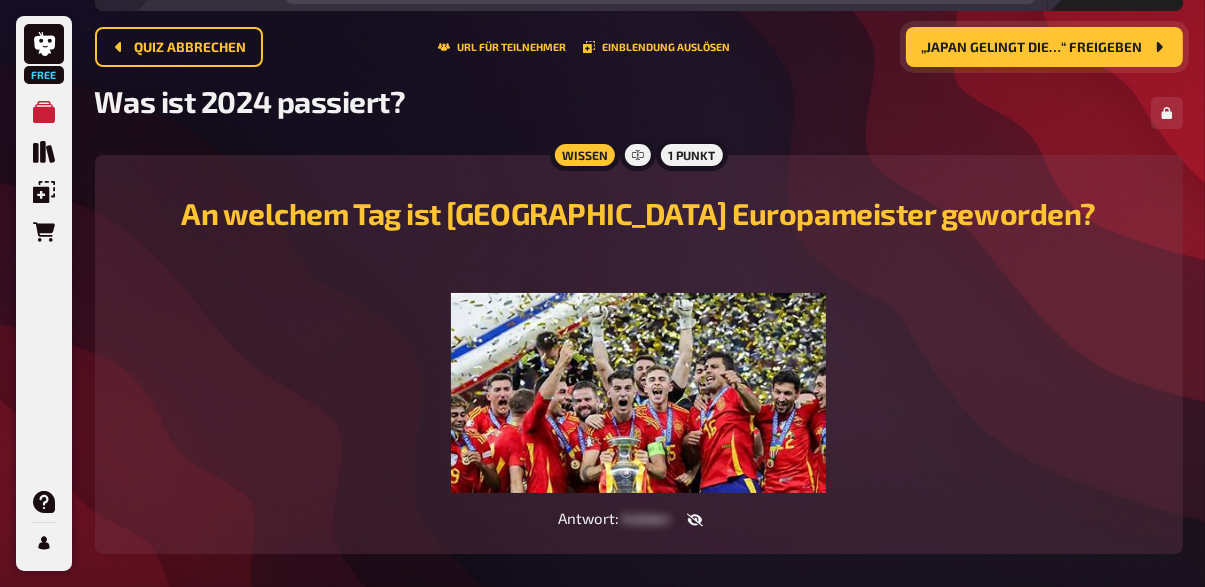 click at bounding box center [695, 520] 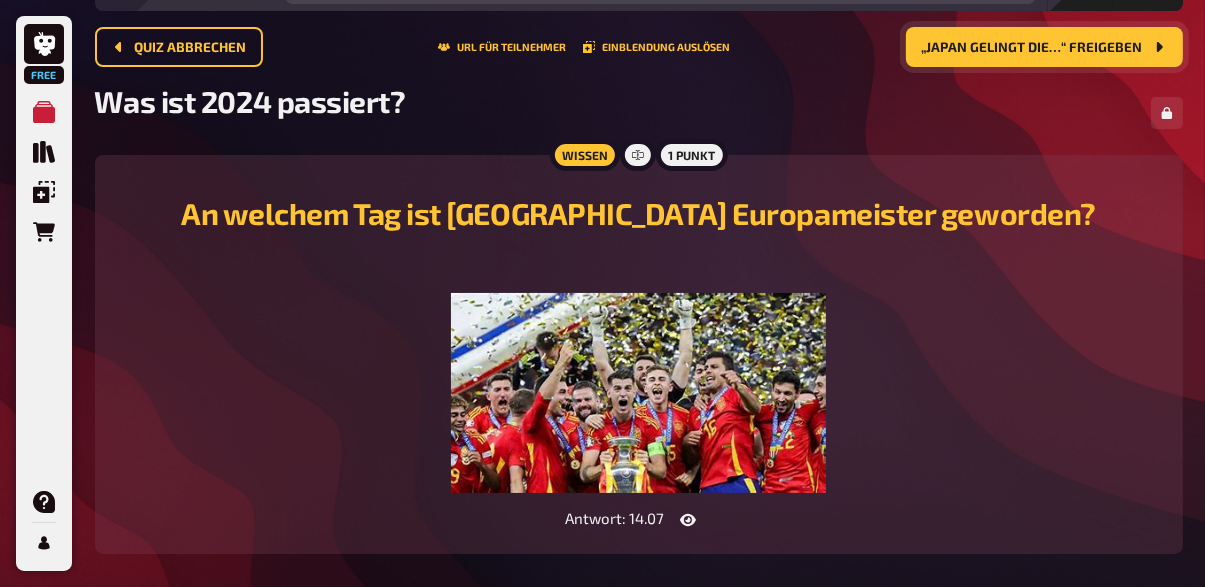 click on "„Japan gelingt die…“ freigeben" at bounding box center (1032, 48) 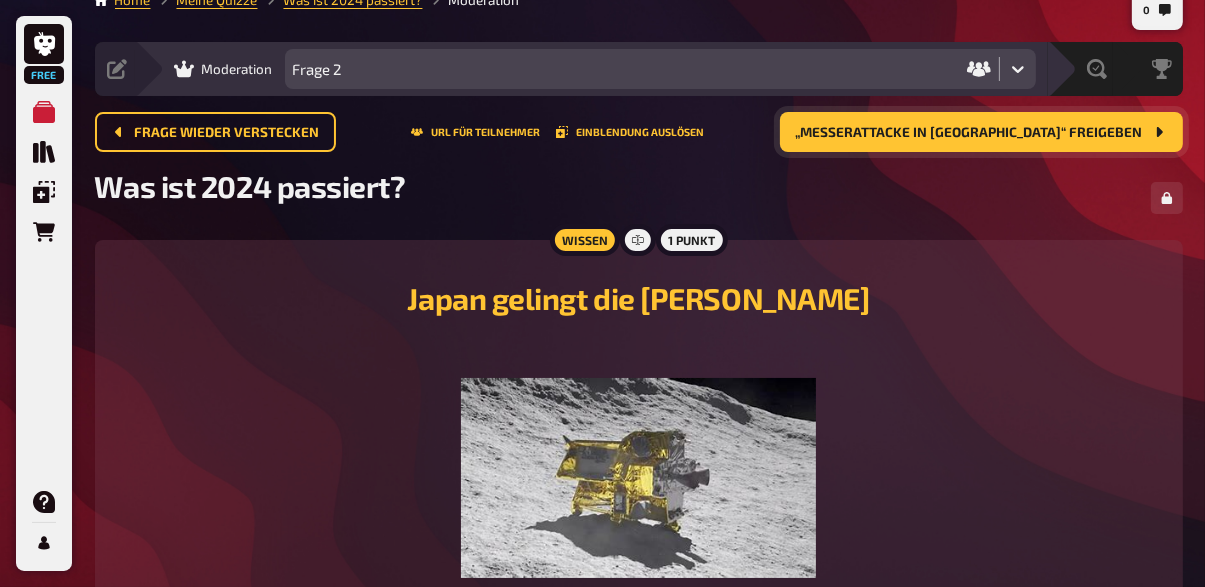 scroll, scrollTop: 111, scrollLeft: 0, axis: vertical 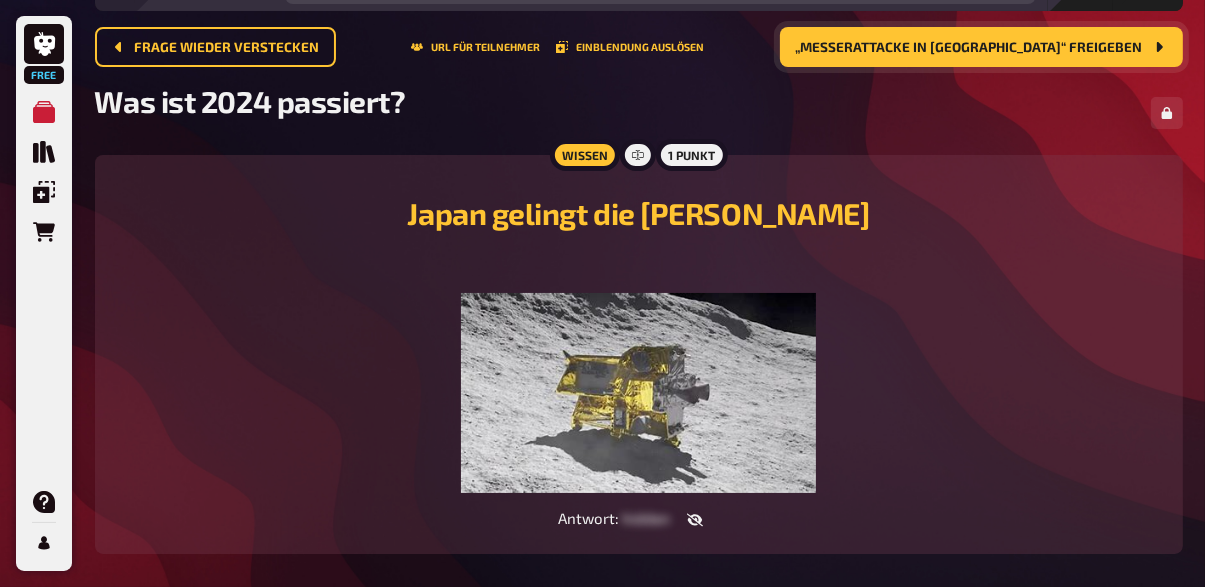 click at bounding box center [695, 520] 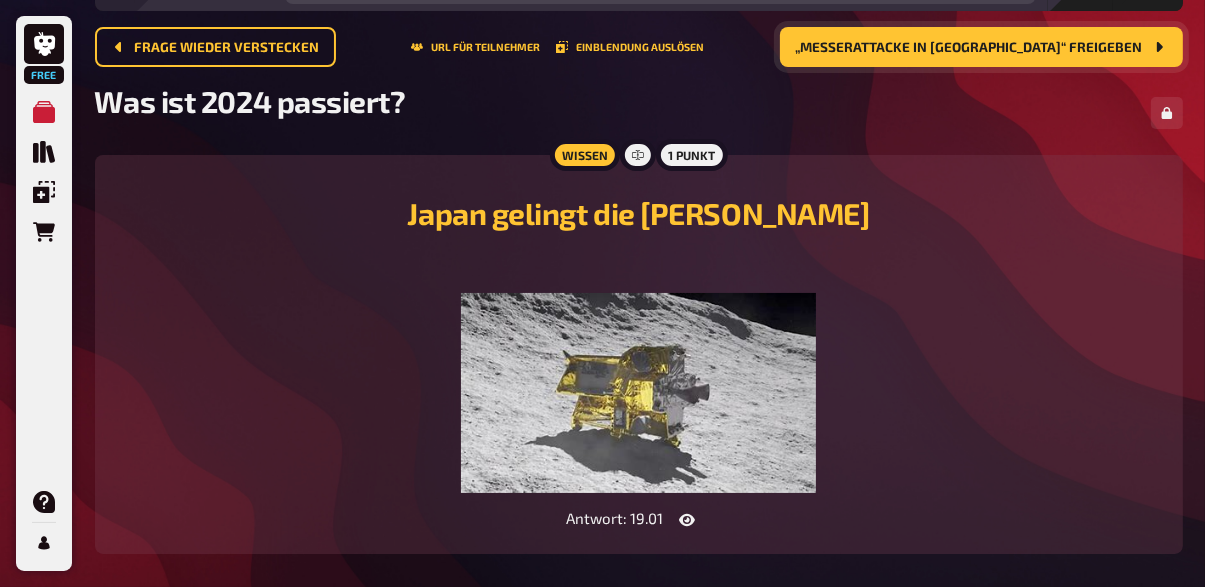 click on "„Messerattacke in [GEOGRAPHIC_DATA]“ freigeben" at bounding box center (969, 48) 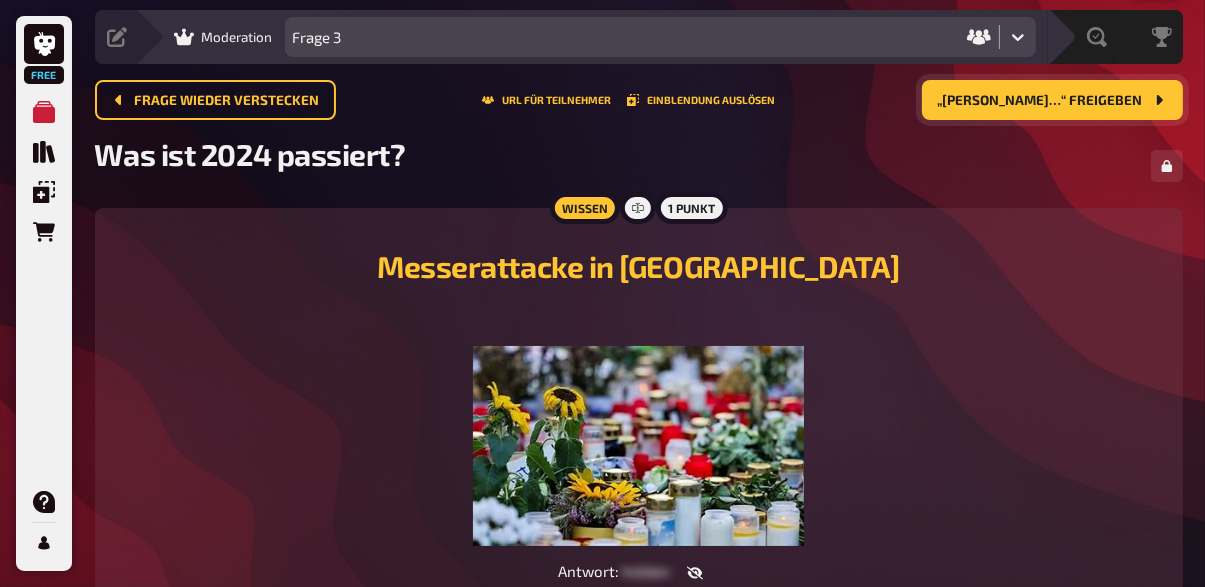 scroll, scrollTop: 111, scrollLeft: 0, axis: vertical 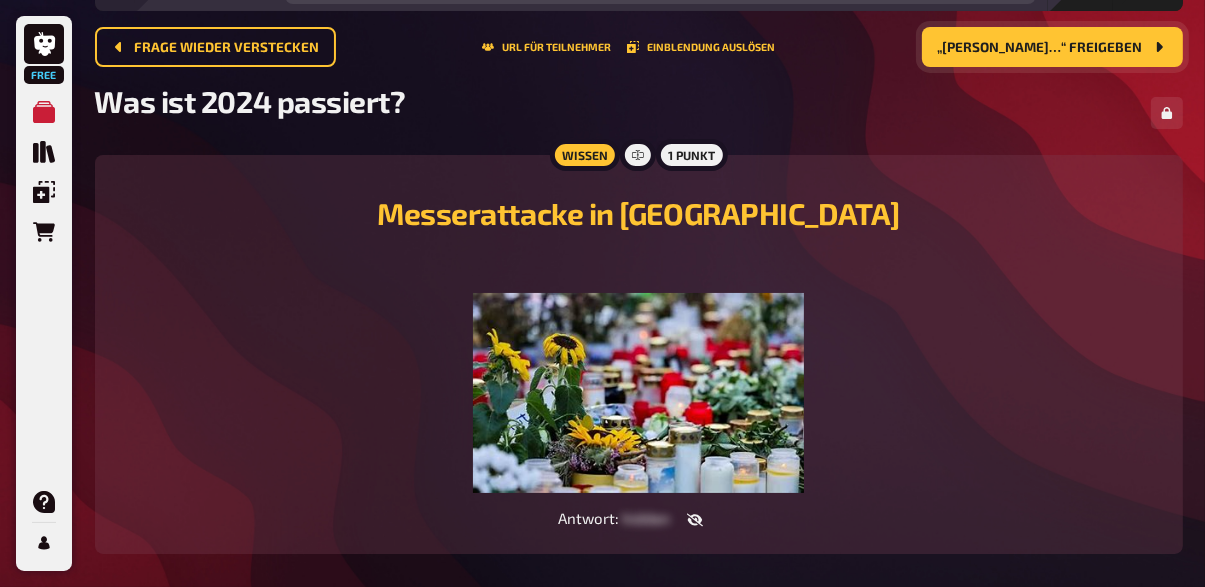 click 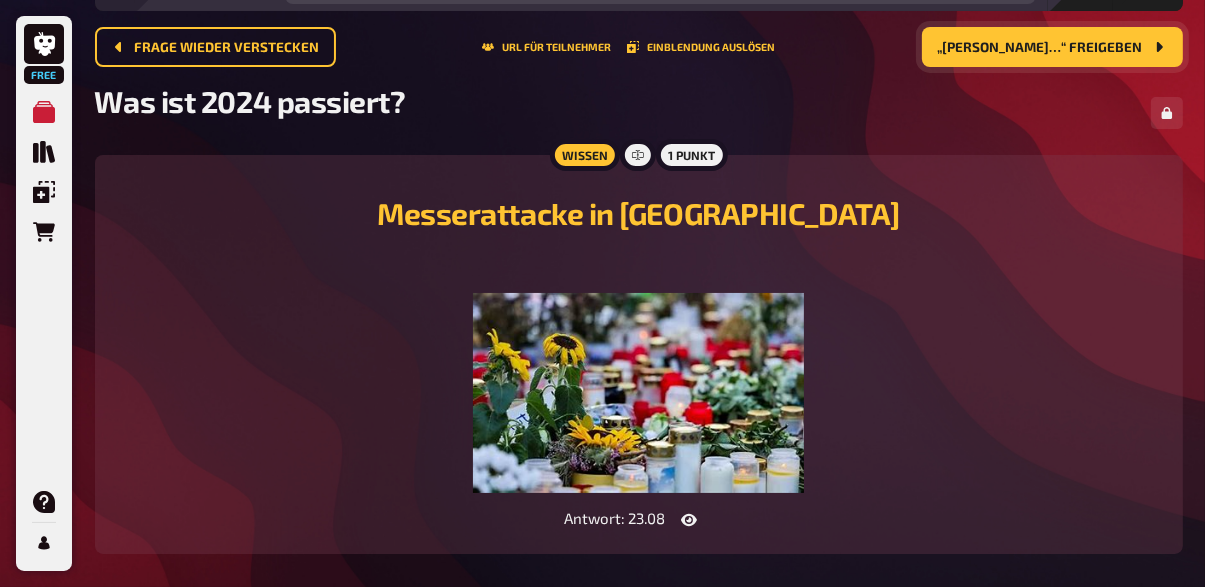 click on "„[PERSON_NAME]…“ freigeben" at bounding box center (1052, 47) 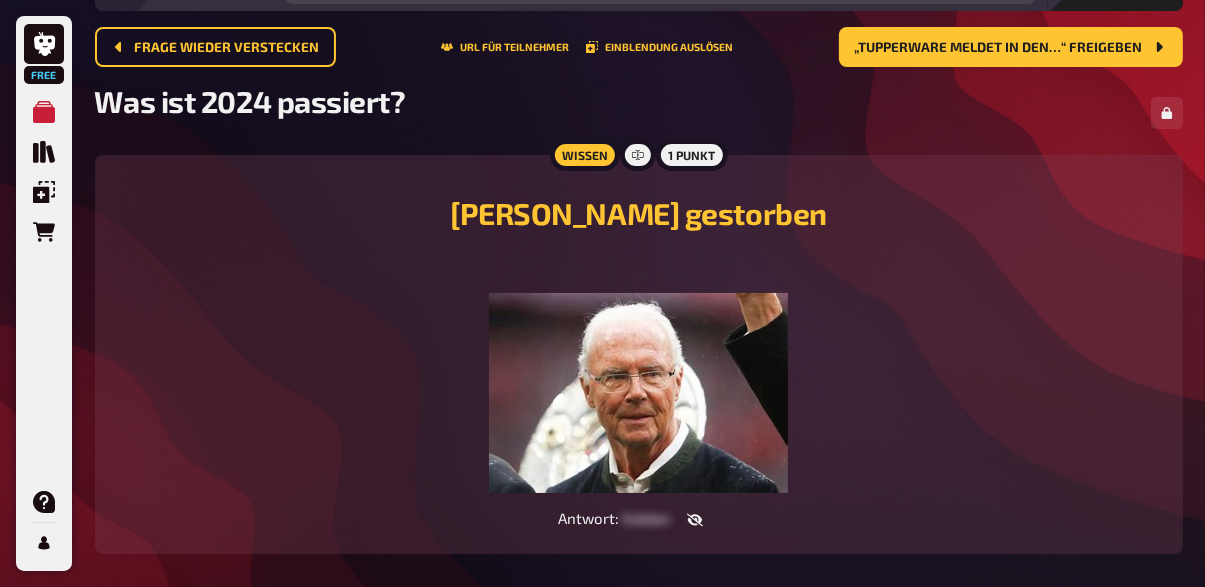 click at bounding box center [695, 520] 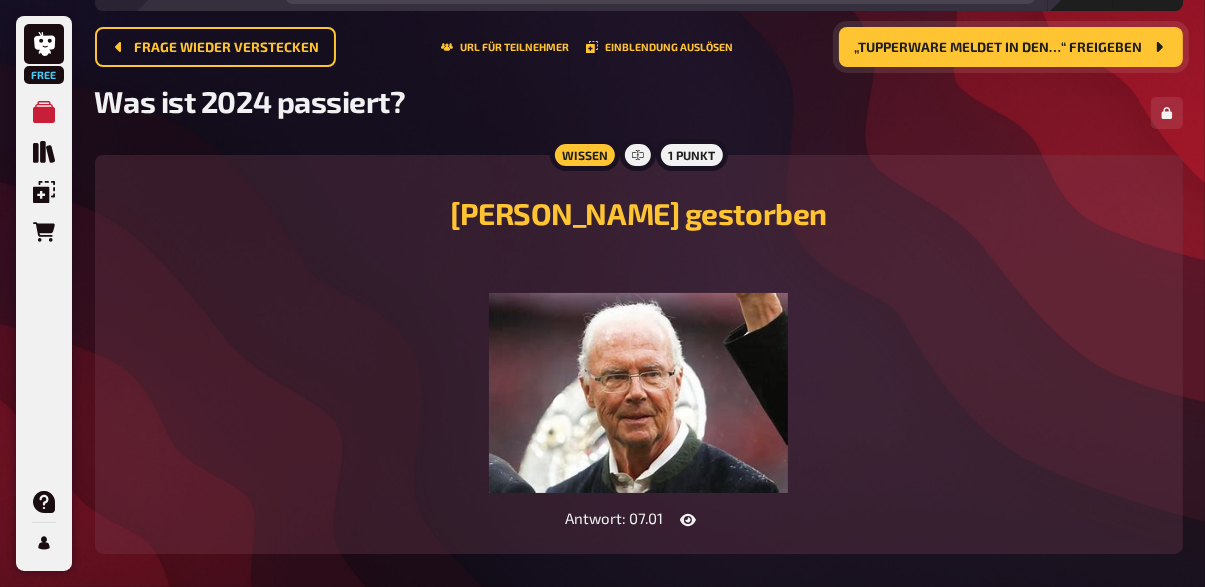 click on "„Tupperware meldet in den…“ freigeben" at bounding box center (1011, 47) 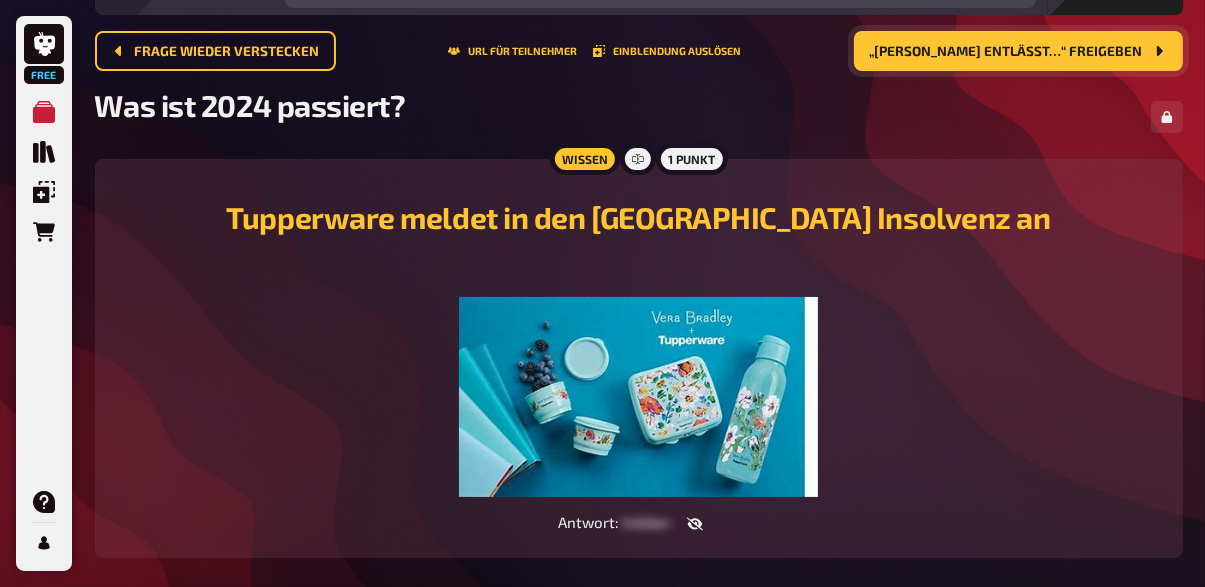 scroll, scrollTop: 111, scrollLeft: 0, axis: vertical 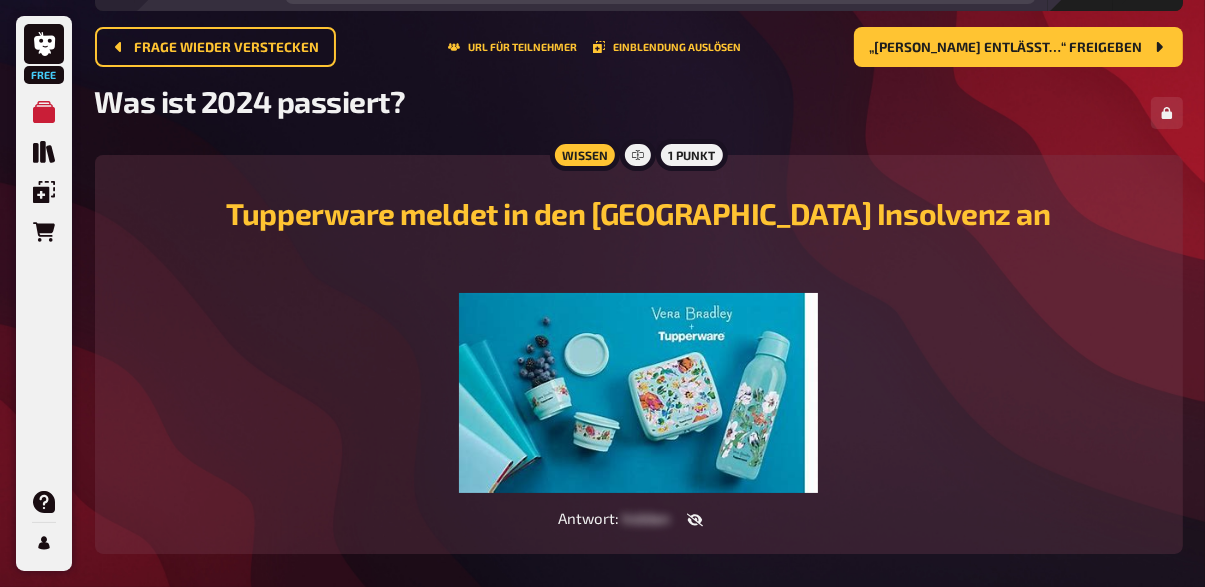click 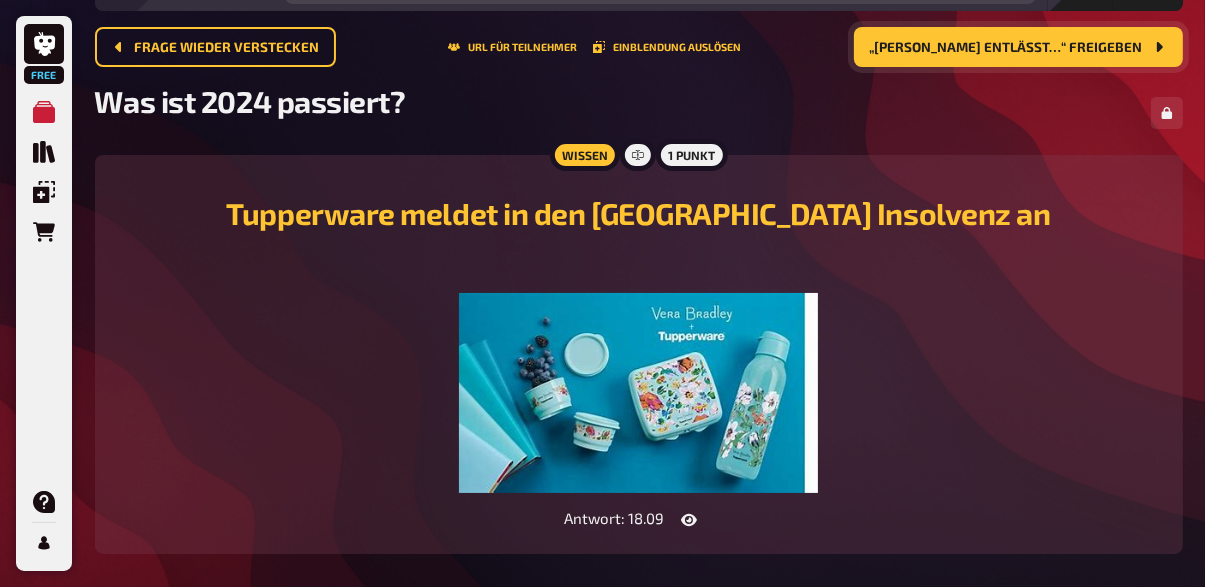 click on "„[PERSON_NAME] entlässt…“ freigeben" at bounding box center [1018, 47] 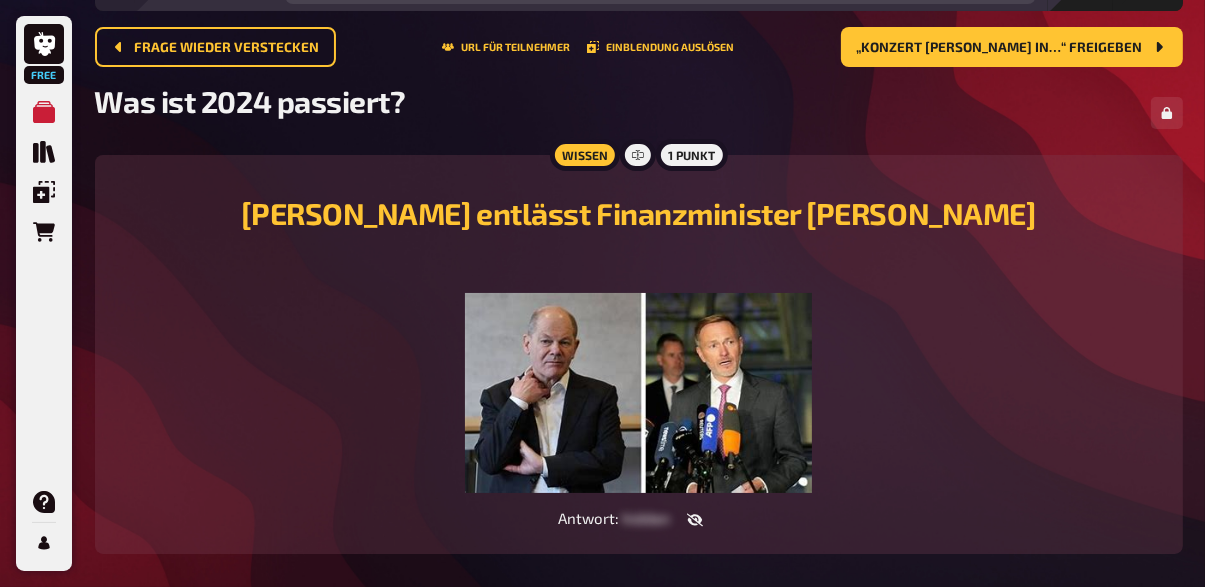 click 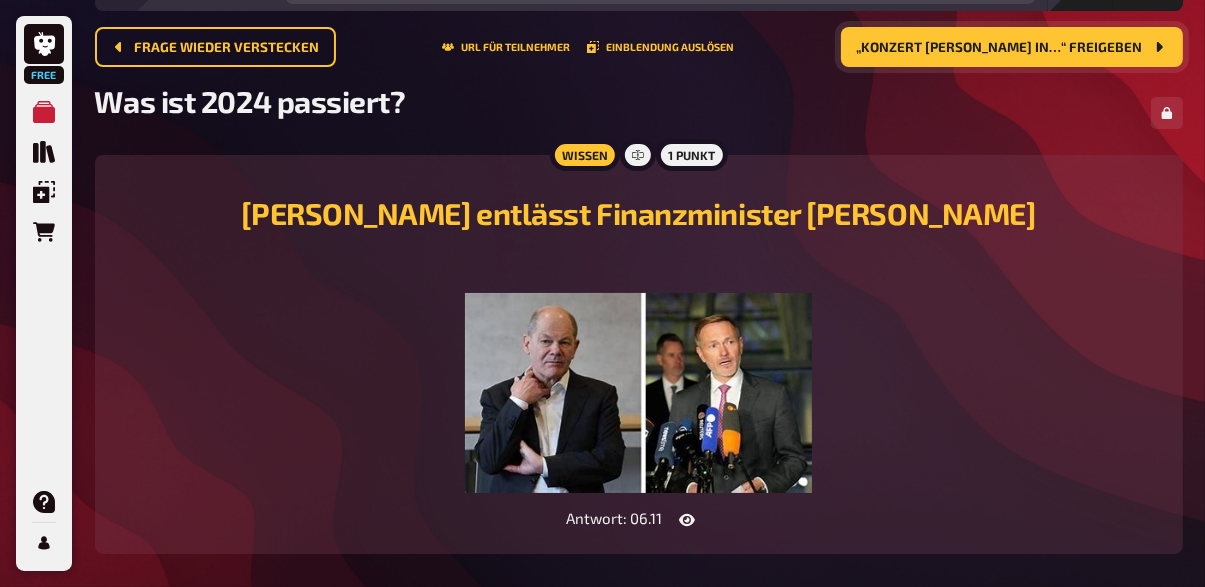 click on "„Konzert [PERSON_NAME] in…“ freigeben" at bounding box center [1000, 48] 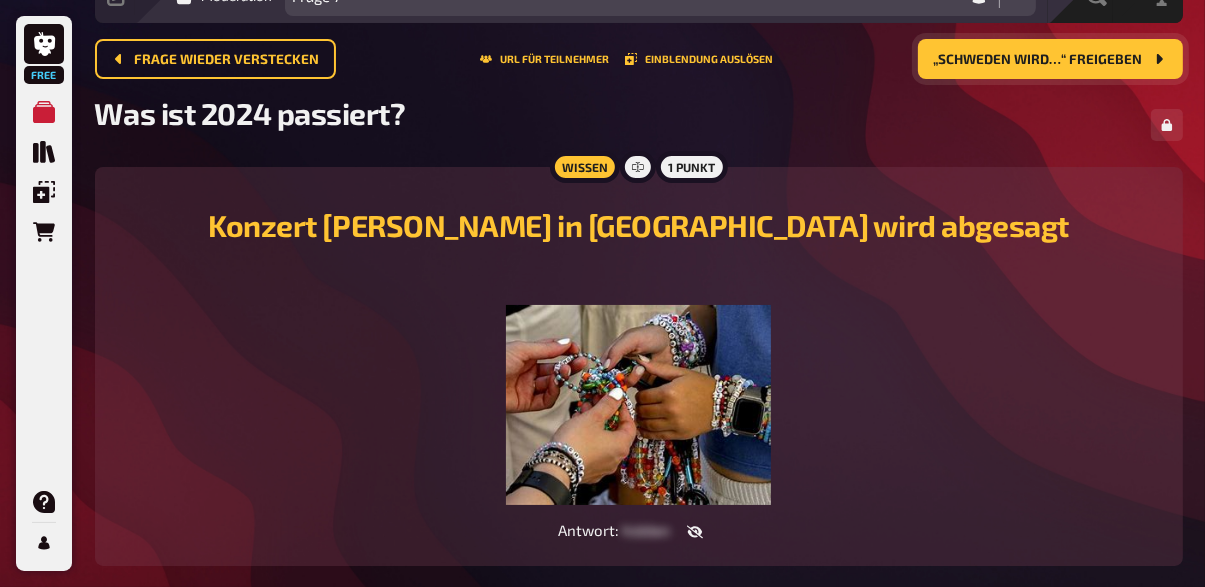 scroll, scrollTop: 111, scrollLeft: 0, axis: vertical 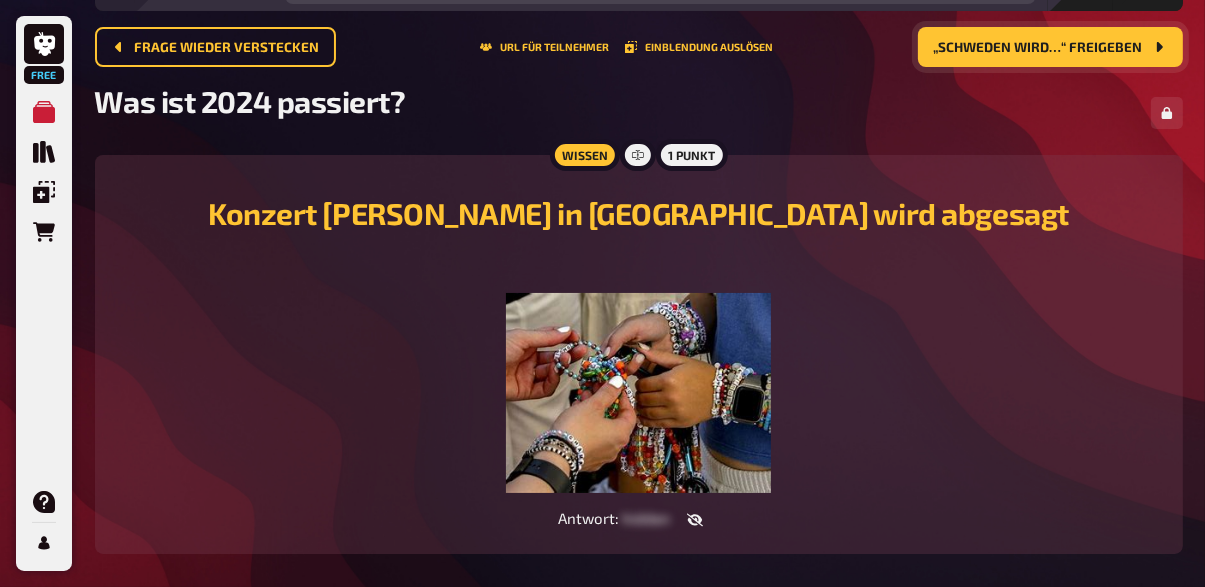 click at bounding box center (695, 520) 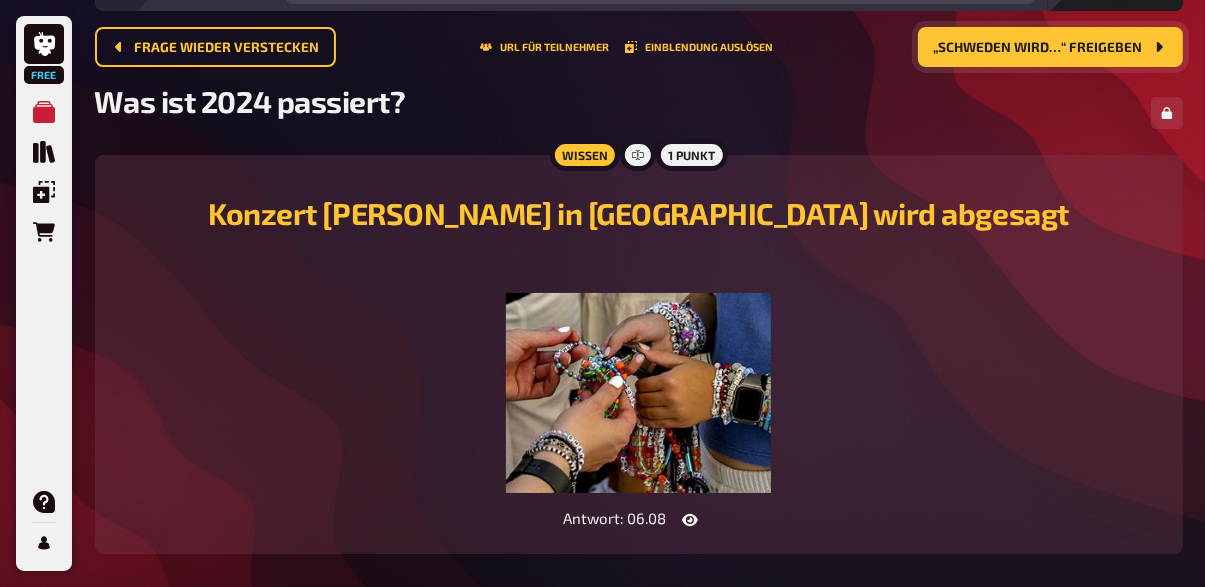 click on "„Schweden wird…“ freigeben" at bounding box center [1038, 48] 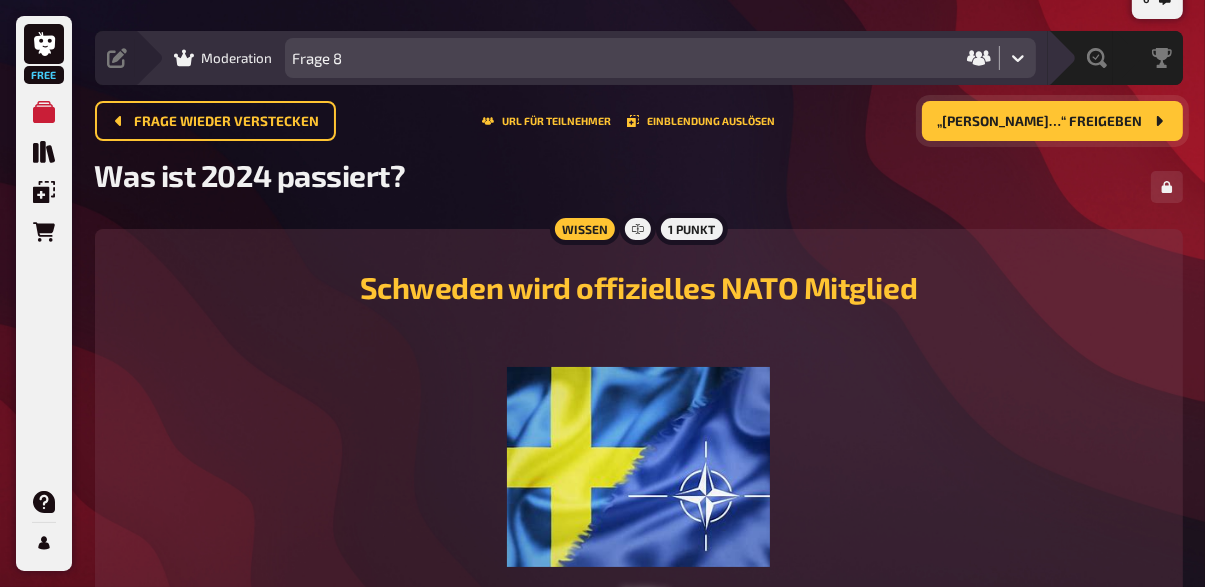 scroll, scrollTop: 111, scrollLeft: 0, axis: vertical 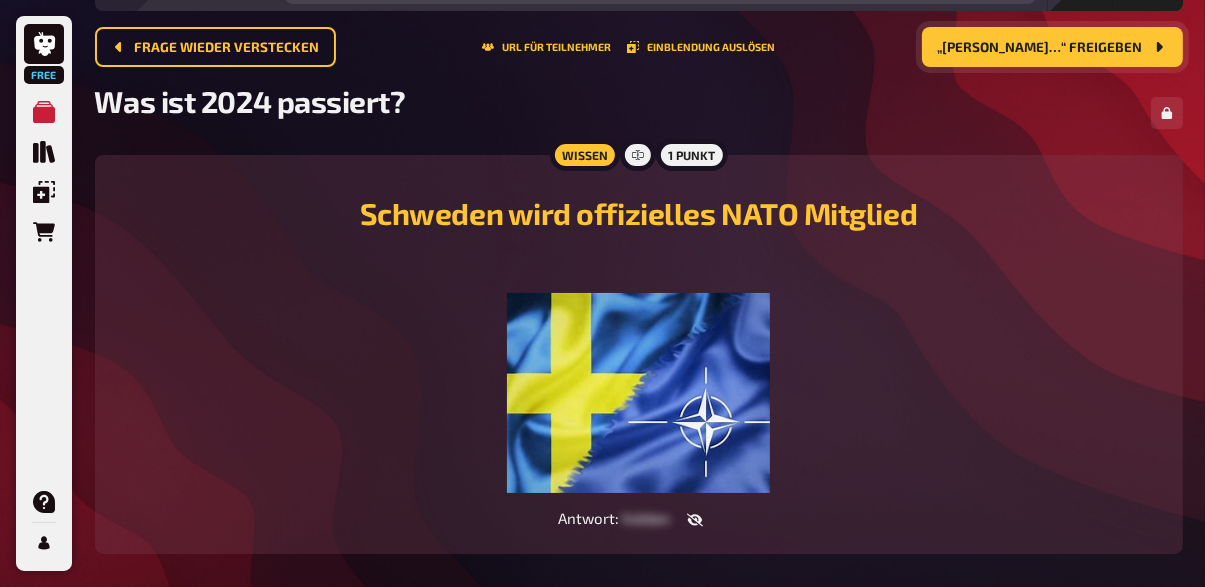 click 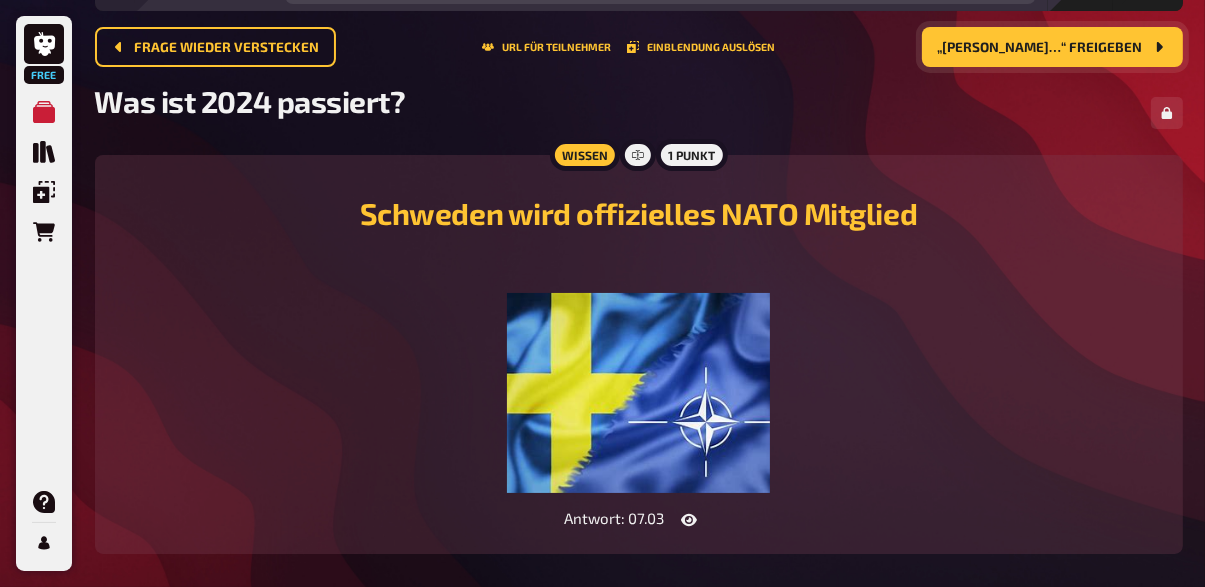 click on "„[PERSON_NAME]…“ freigeben" at bounding box center (1040, 48) 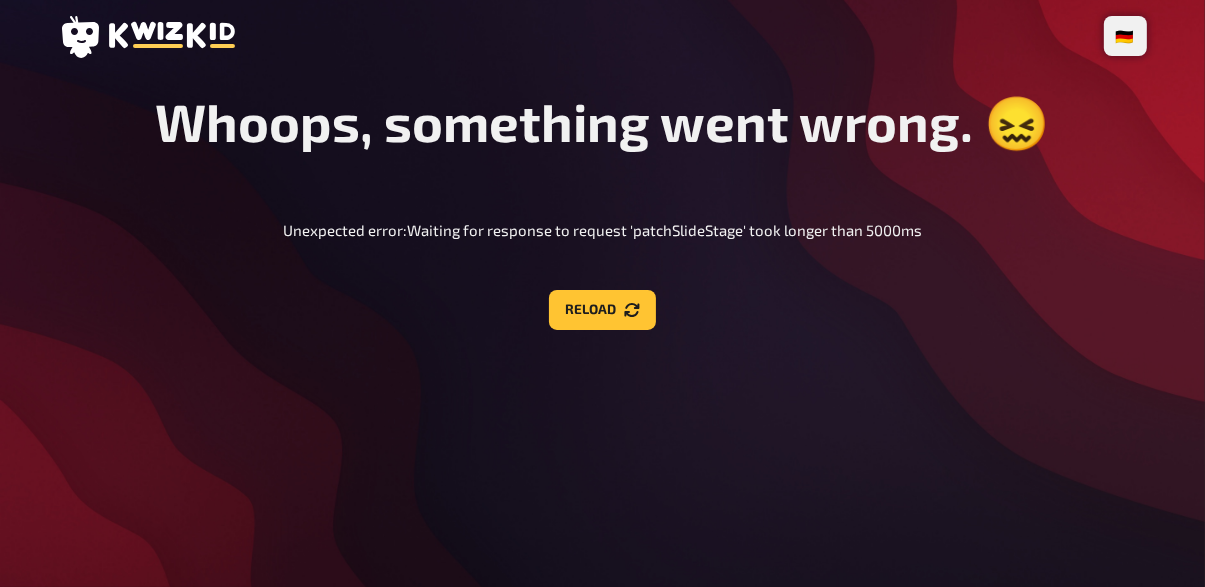 scroll, scrollTop: 0, scrollLeft: 0, axis: both 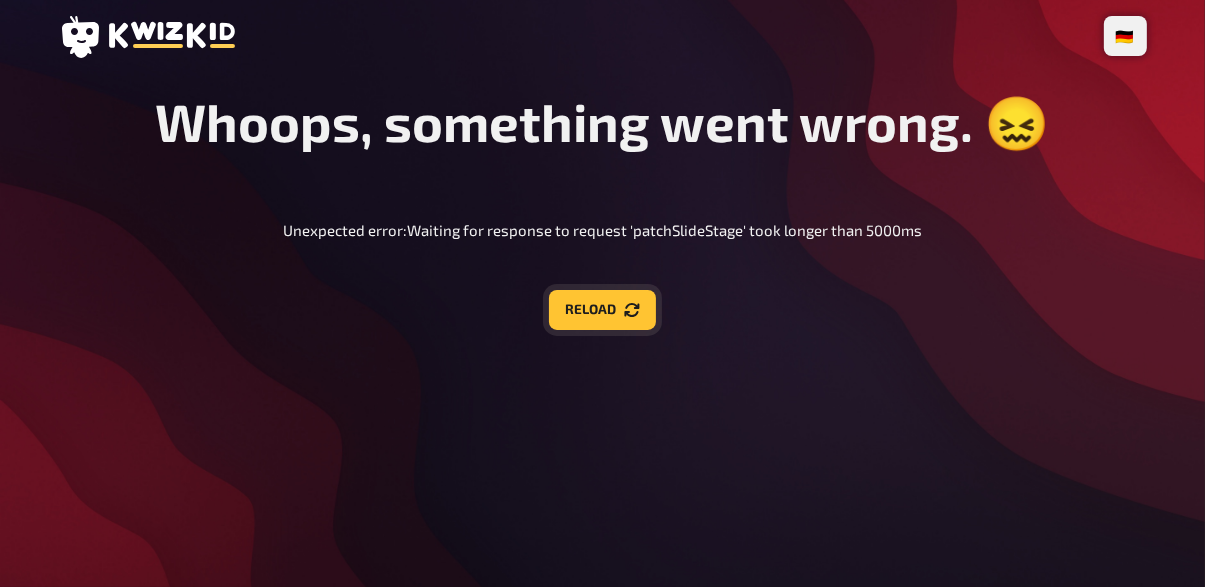 click on "Reload" at bounding box center [602, 310] 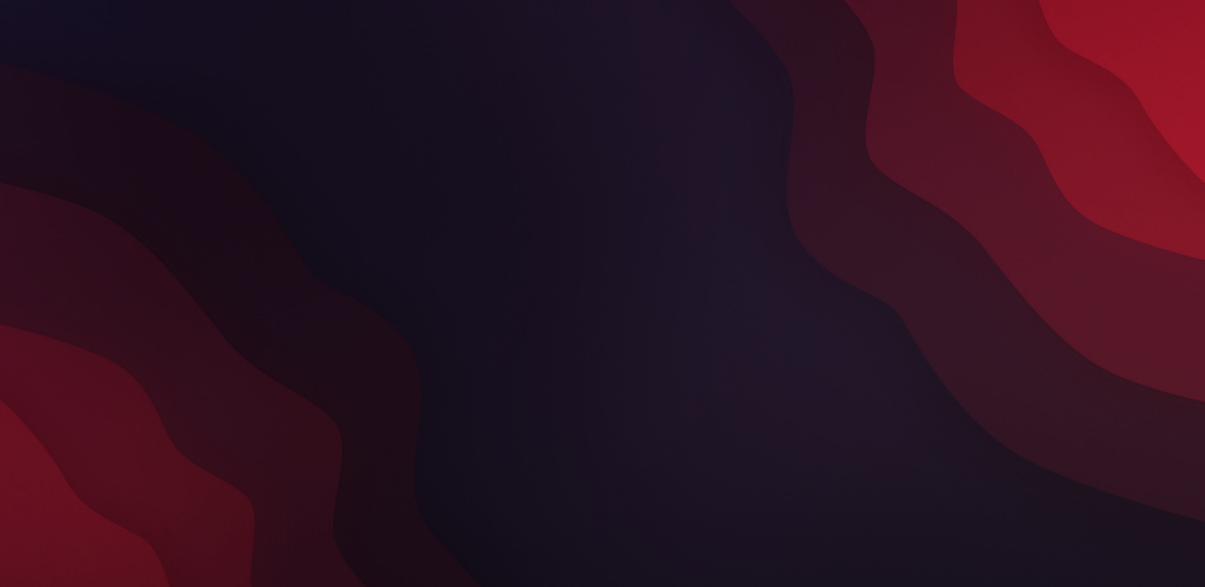 scroll, scrollTop: 0, scrollLeft: 0, axis: both 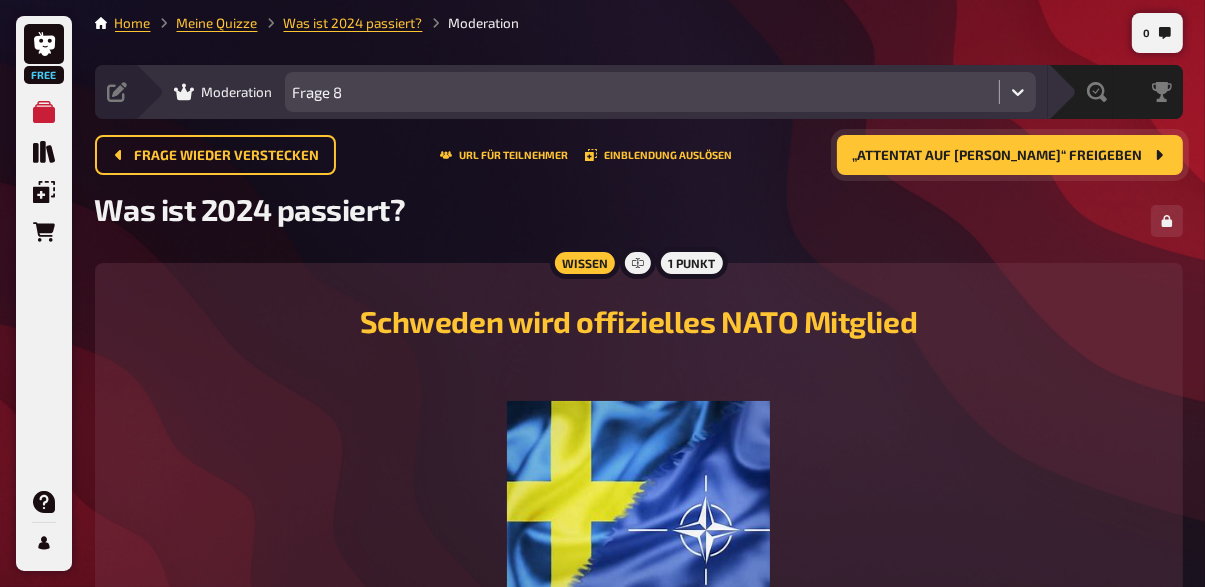 click on "„Attentat auf [PERSON_NAME]“ freigeben" at bounding box center [1010, 155] 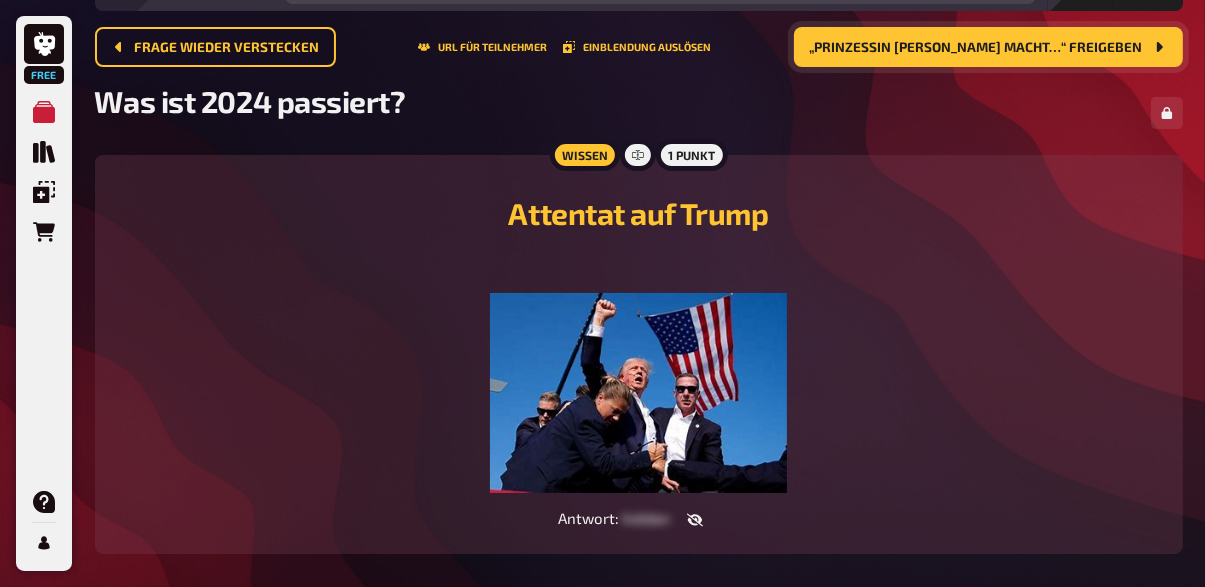 scroll, scrollTop: 111, scrollLeft: 0, axis: vertical 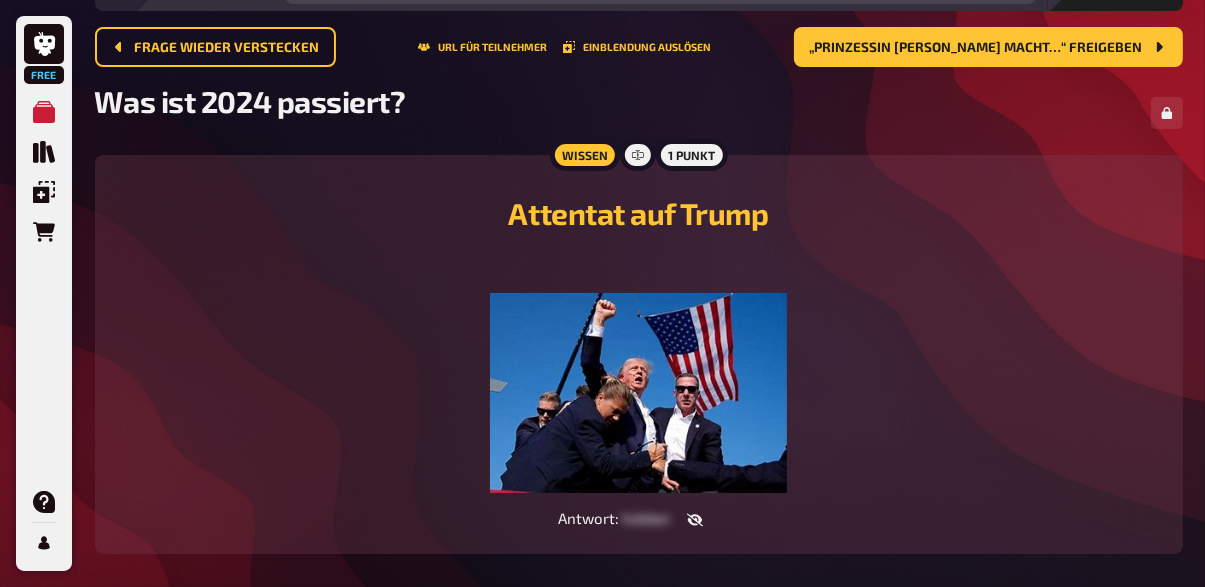 click at bounding box center [695, 520] 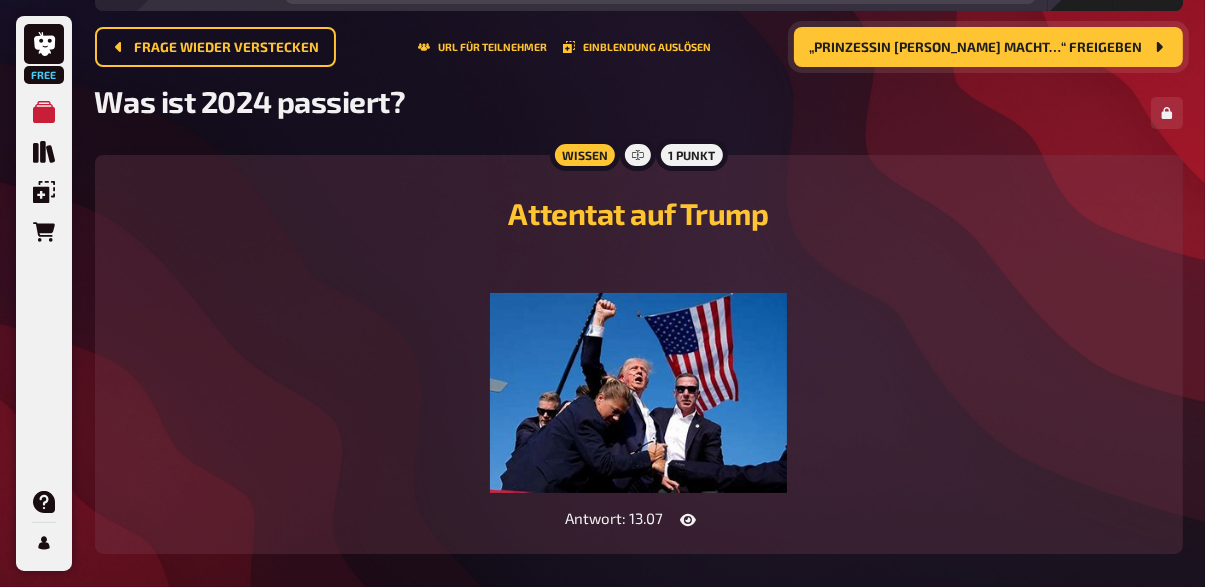 click 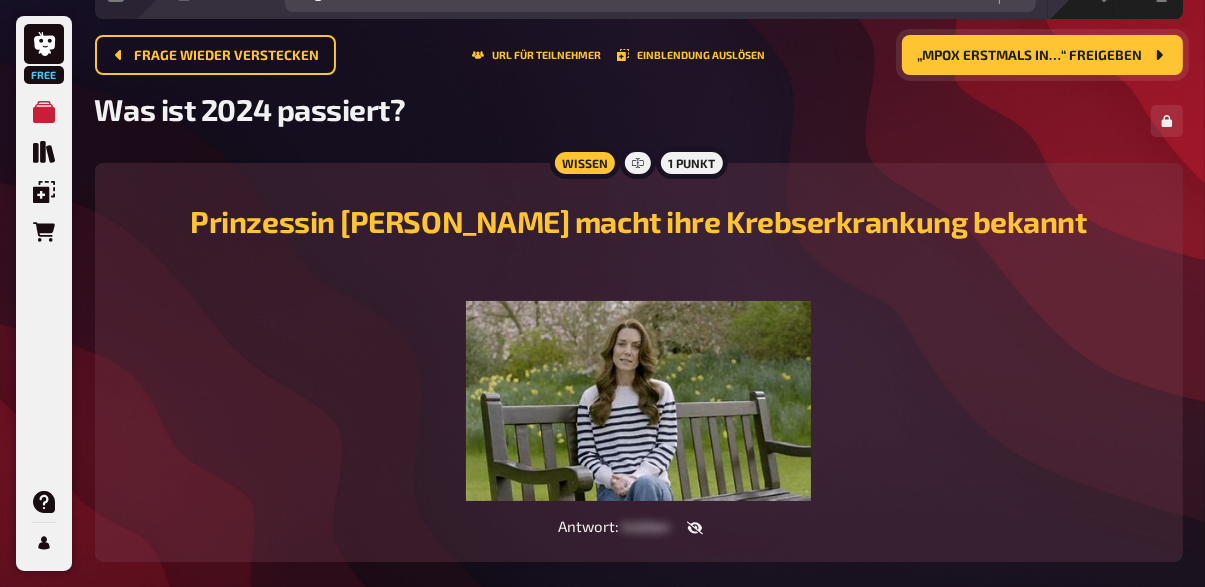 scroll, scrollTop: 108, scrollLeft: 0, axis: vertical 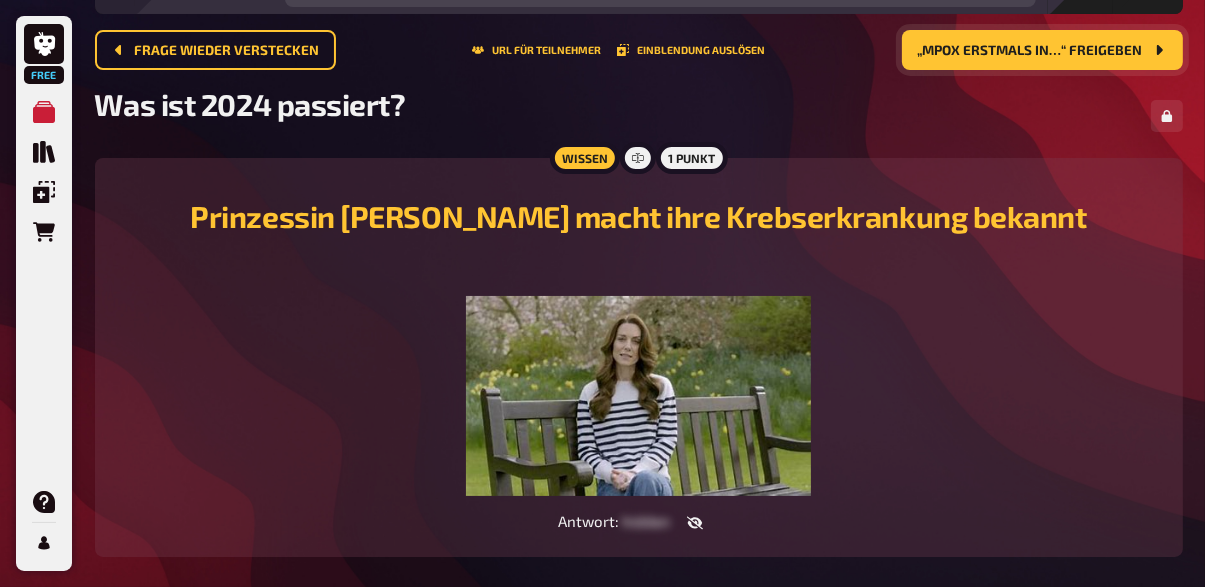 click at bounding box center (695, 523) 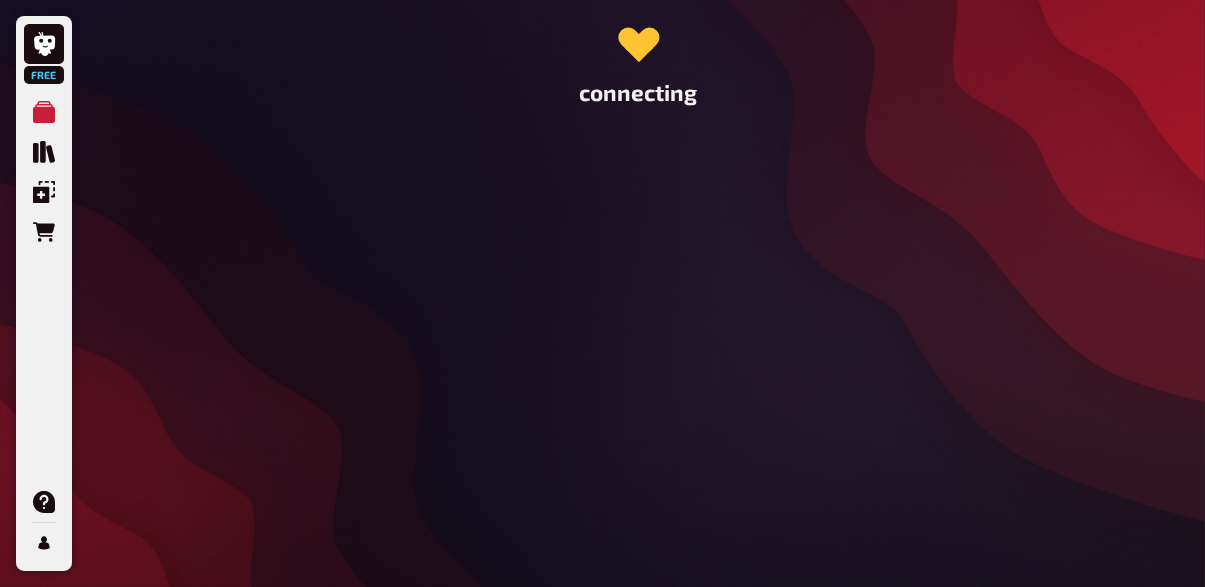 scroll, scrollTop: 0, scrollLeft: 0, axis: both 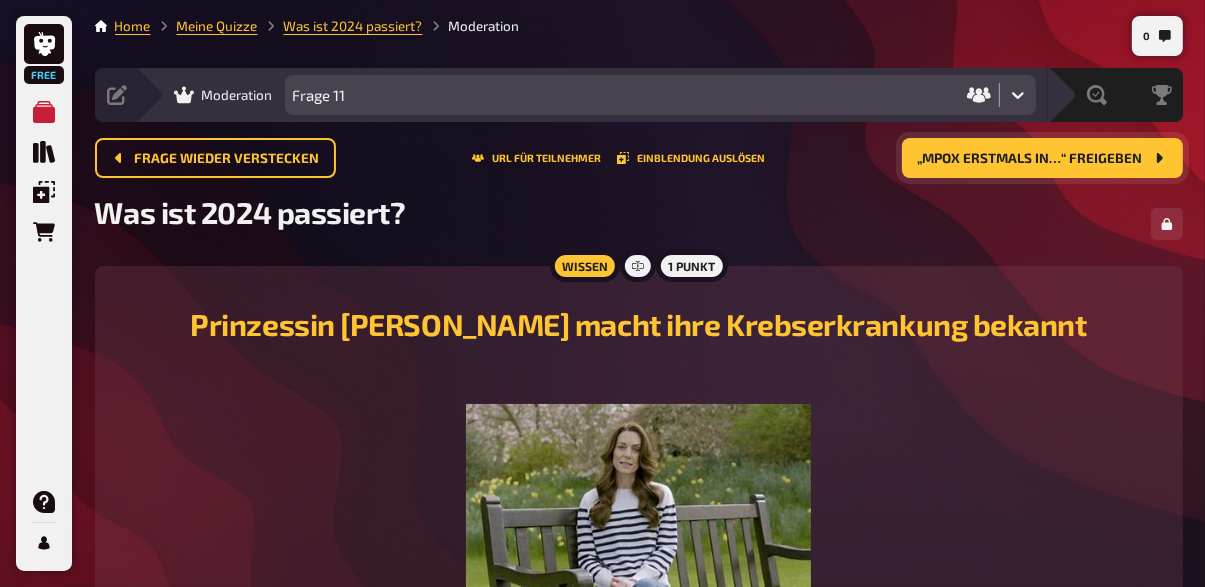click on "„Mpox erstmals in…“ freigeben" at bounding box center [1030, 159] 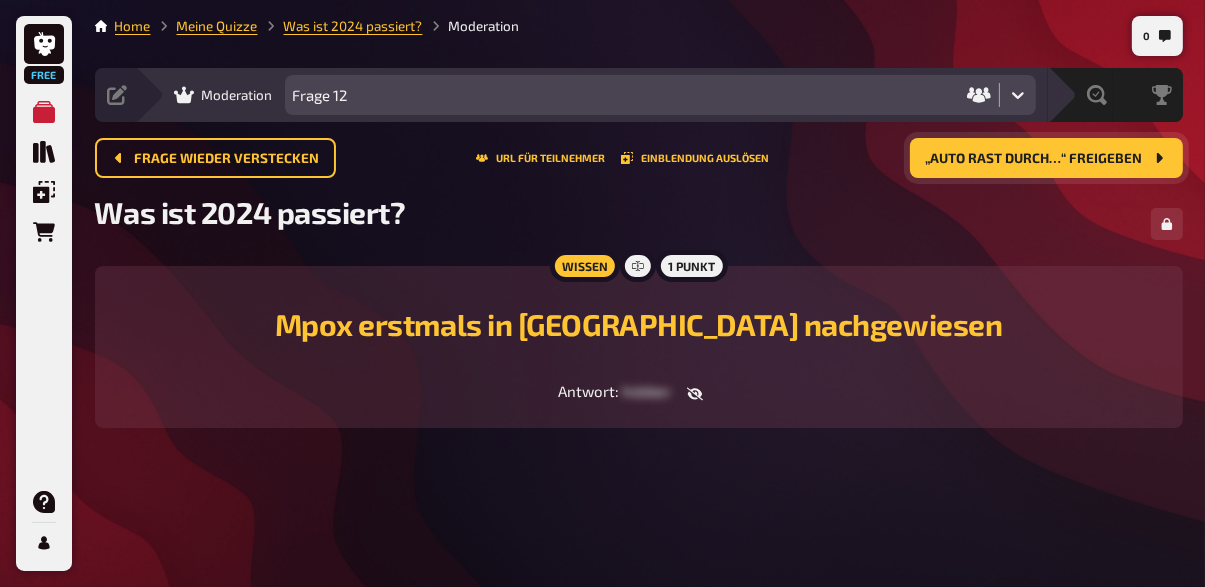 click on "„Auto rast durch…“ freigeben" at bounding box center (1034, 159) 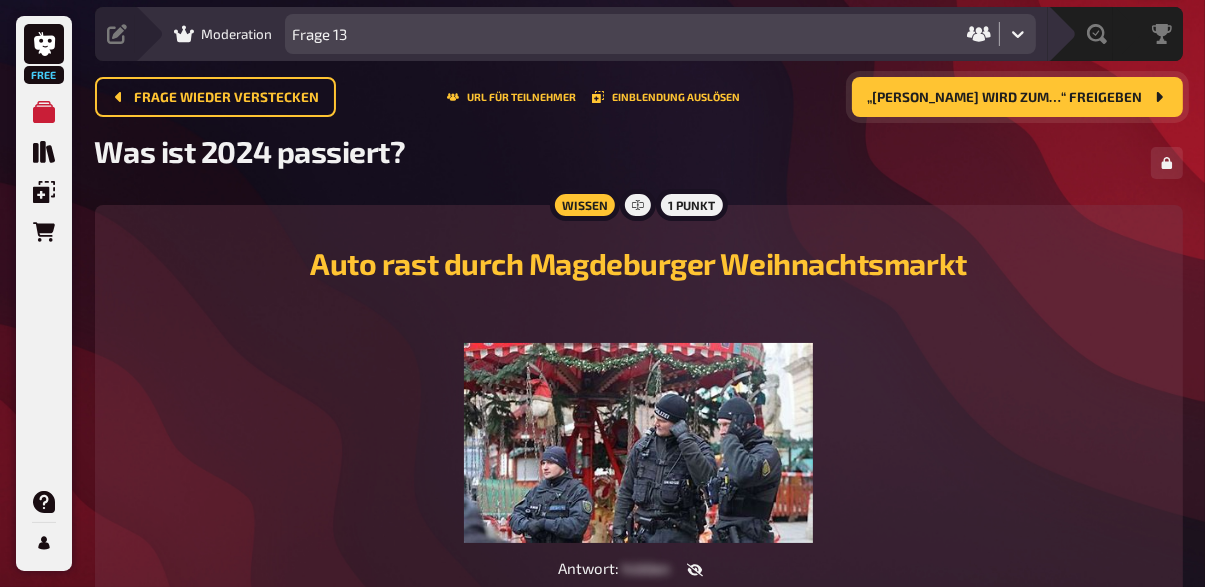 scroll, scrollTop: 61, scrollLeft: 0, axis: vertical 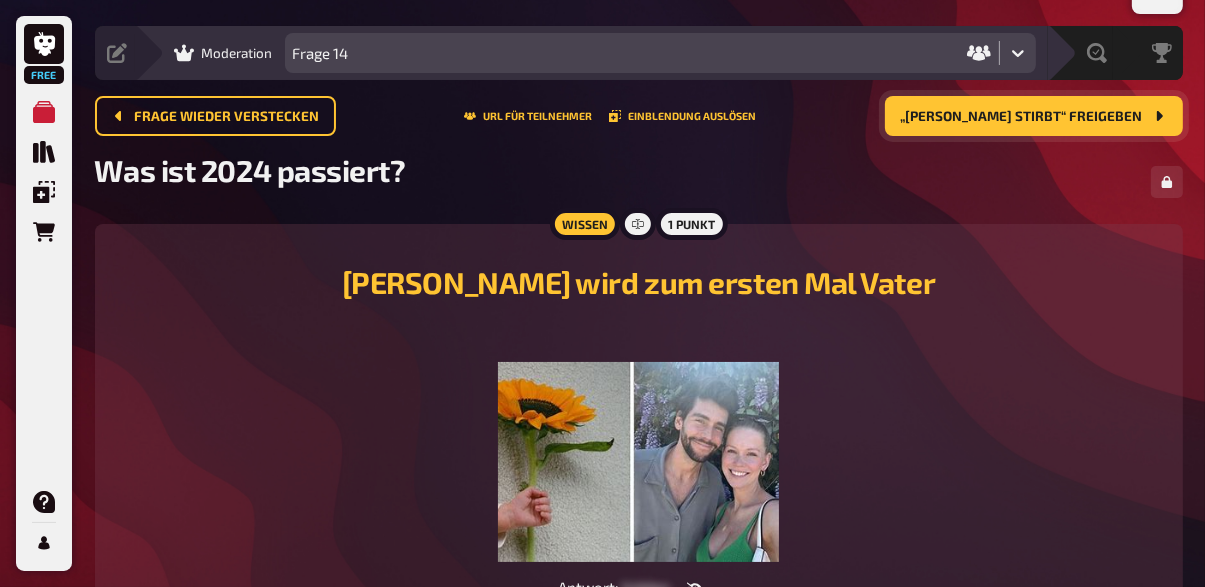 click on "„[PERSON_NAME] stirbt“ freigeben" at bounding box center [1022, 117] 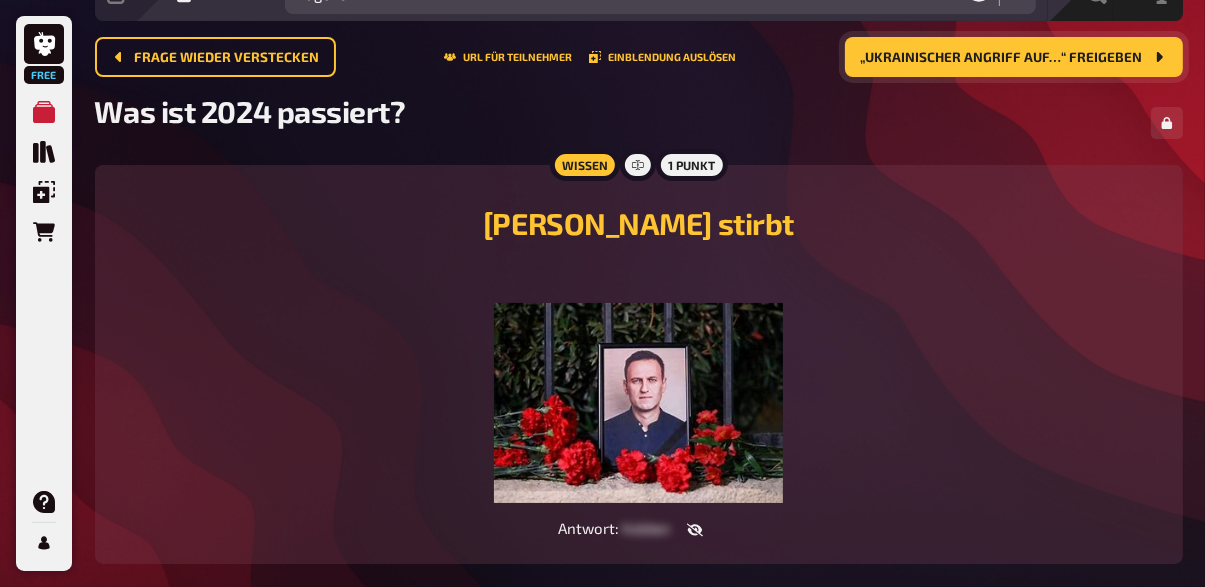 scroll, scrollTop: 101, scrollLeft: 0, axis: vertical 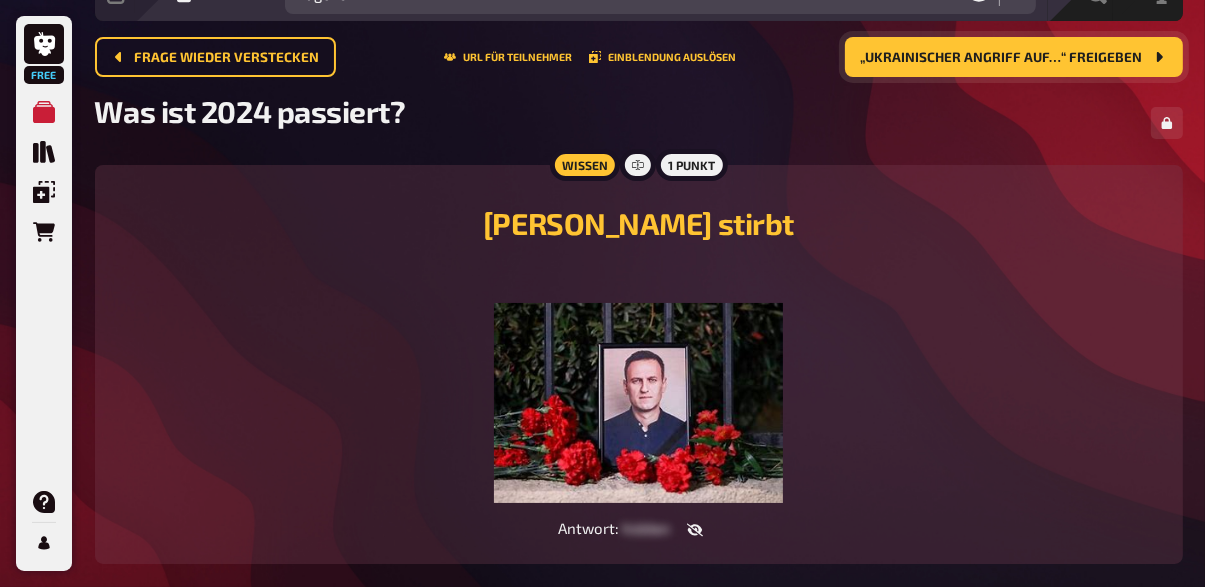 click 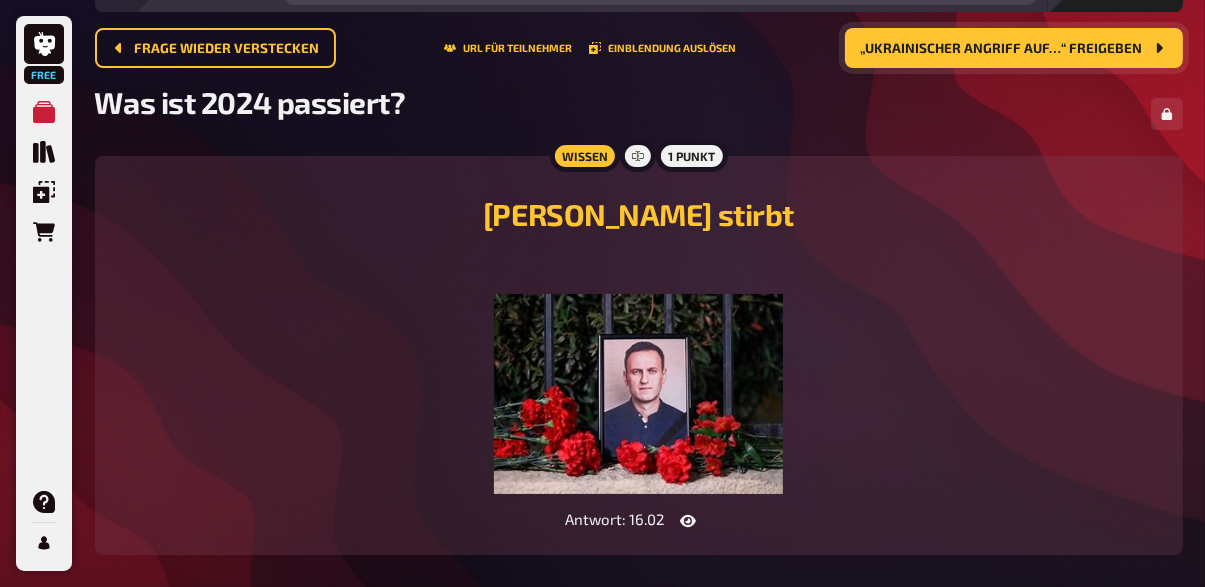scroll, scrollTop: 111, scrollLeft: 0, axis: vertical 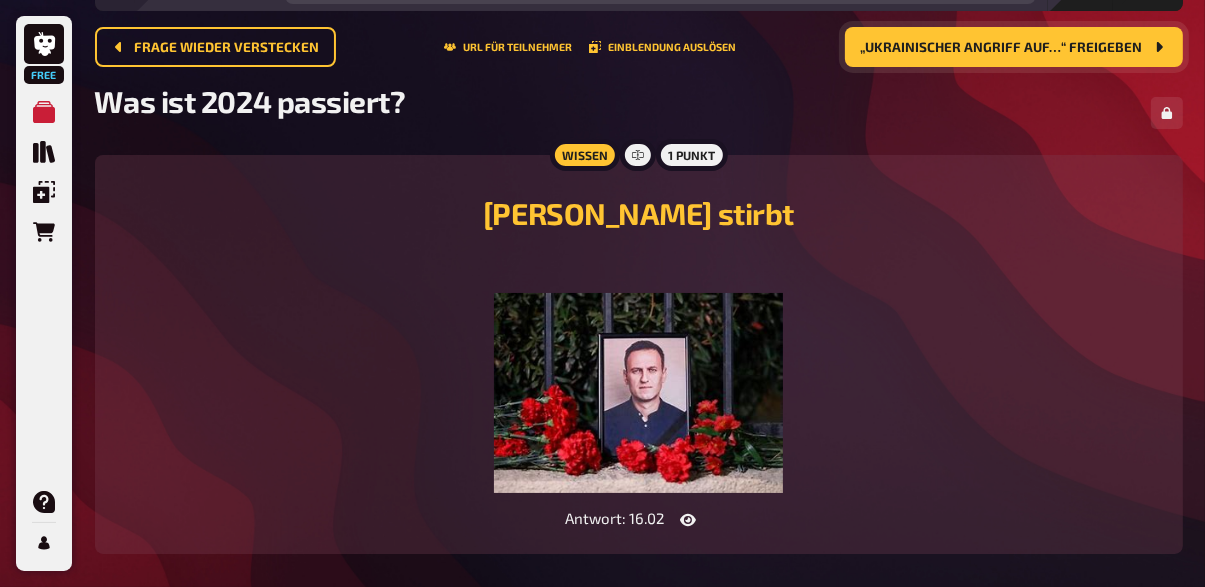 click on "„Ukrainischer Angriff auf…“ freigeben" at bounding box center [1014, 47] 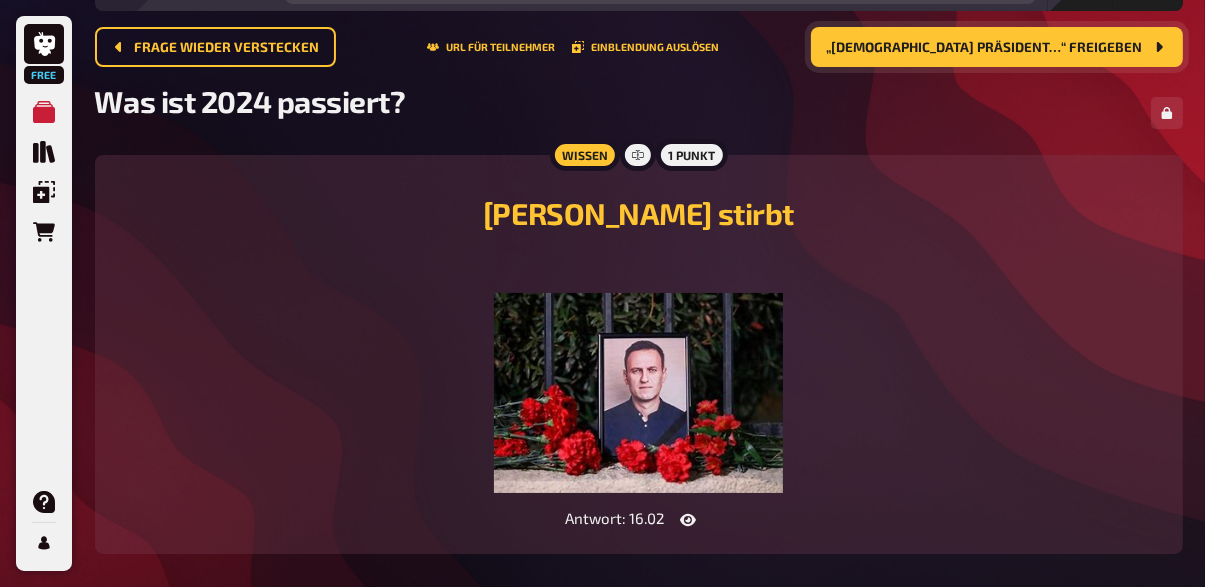 scroll, scrollTop: 0, scrollLeft: 0, axis: both 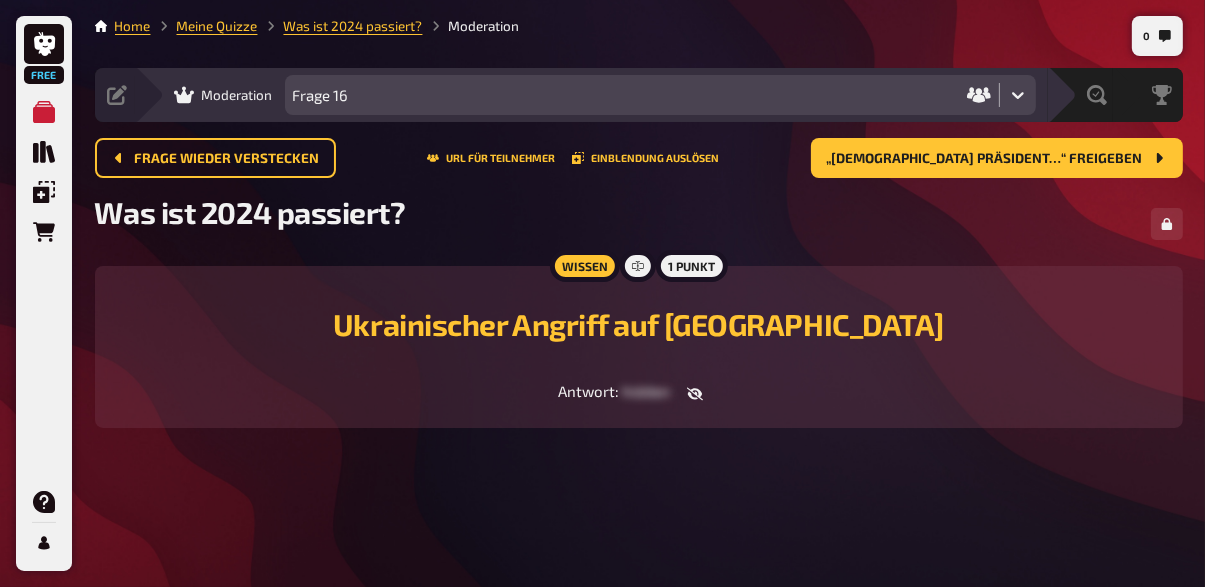 click on "0 Home Meine Quizze Was ist 2024 passiert? Moderation Vorbereitung Inhalte Bearbeiten Quiz Lobby Moderation Frage   16 Auswertung Siegerehrung Frage wieder verstecken URL für Teilnehmer Einblendung auslösen „Syrischer Präsident…“ freigeben „Syrischer Präsident…“ freigeben Was ist 2024 passiert? Wissen 1 Punkt Ukrainischer Angriff auf Russland Antwort :   hidden" at bounding box center [639, 238] 